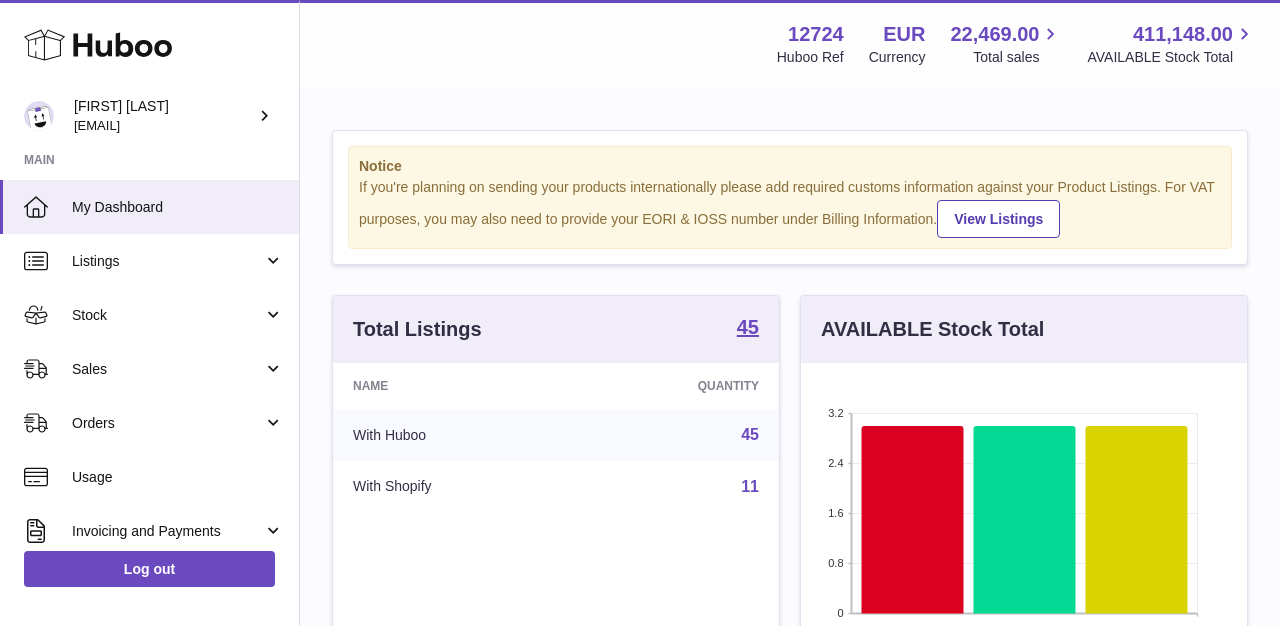 scroll, scrollTop: 0, scrollLeft: 0, axis: both 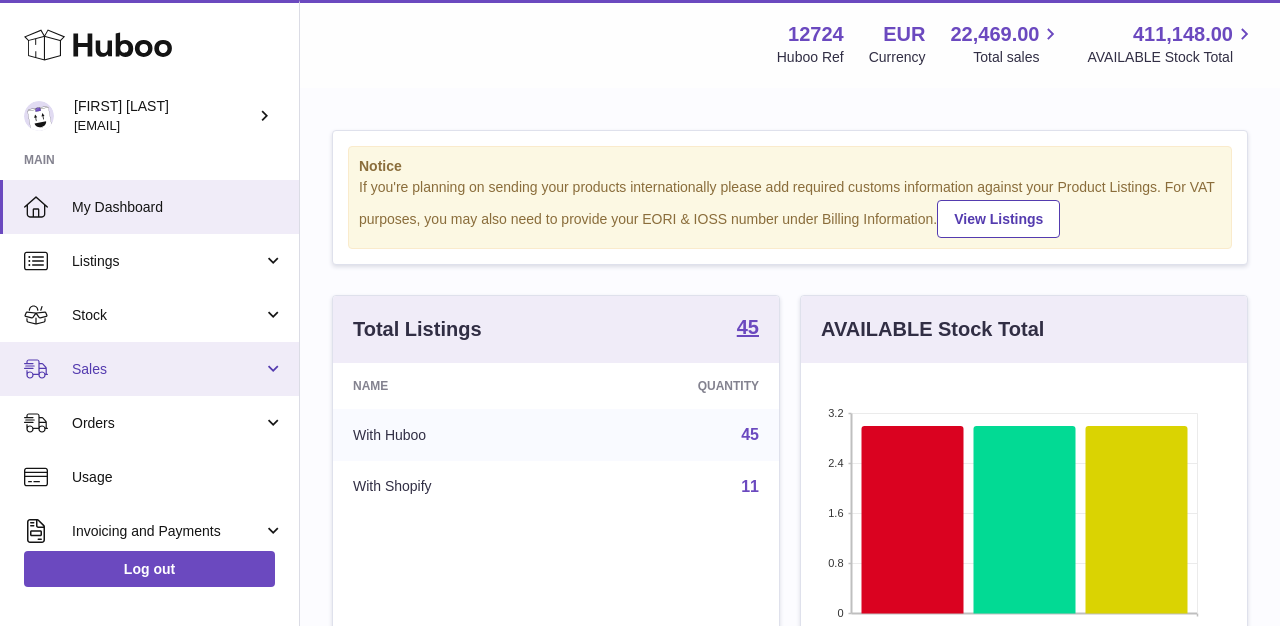 click on "Sales" at bounding box center [167, 369] 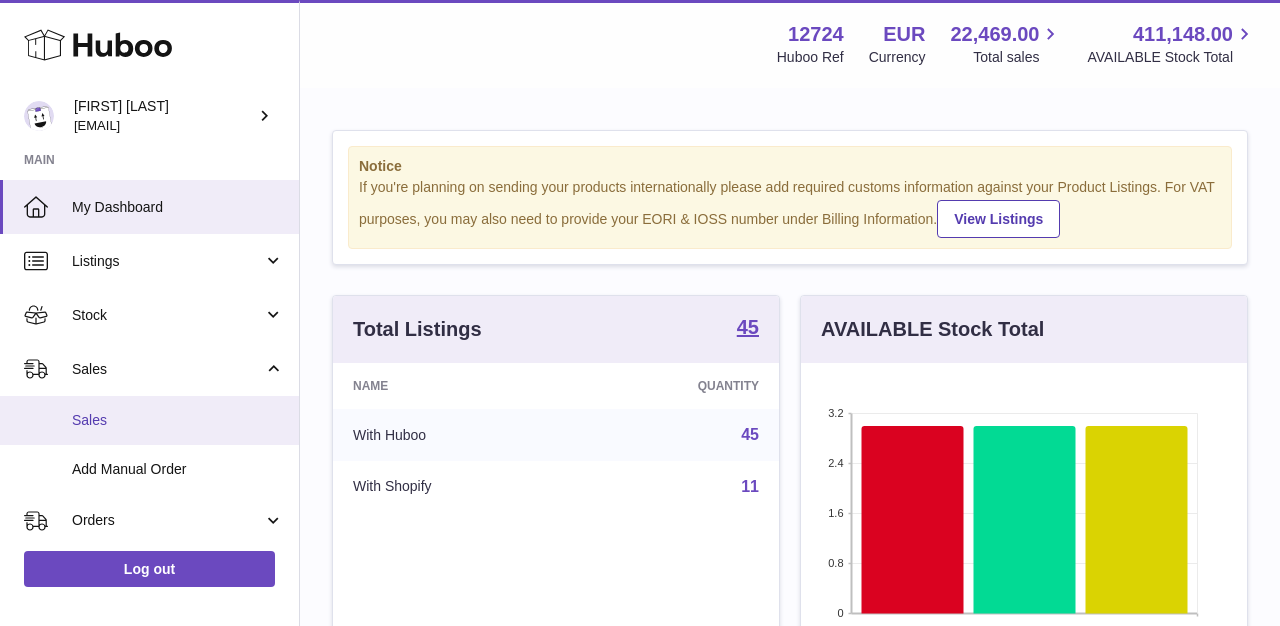 click on "Sales" at bounding box center (178, 420) 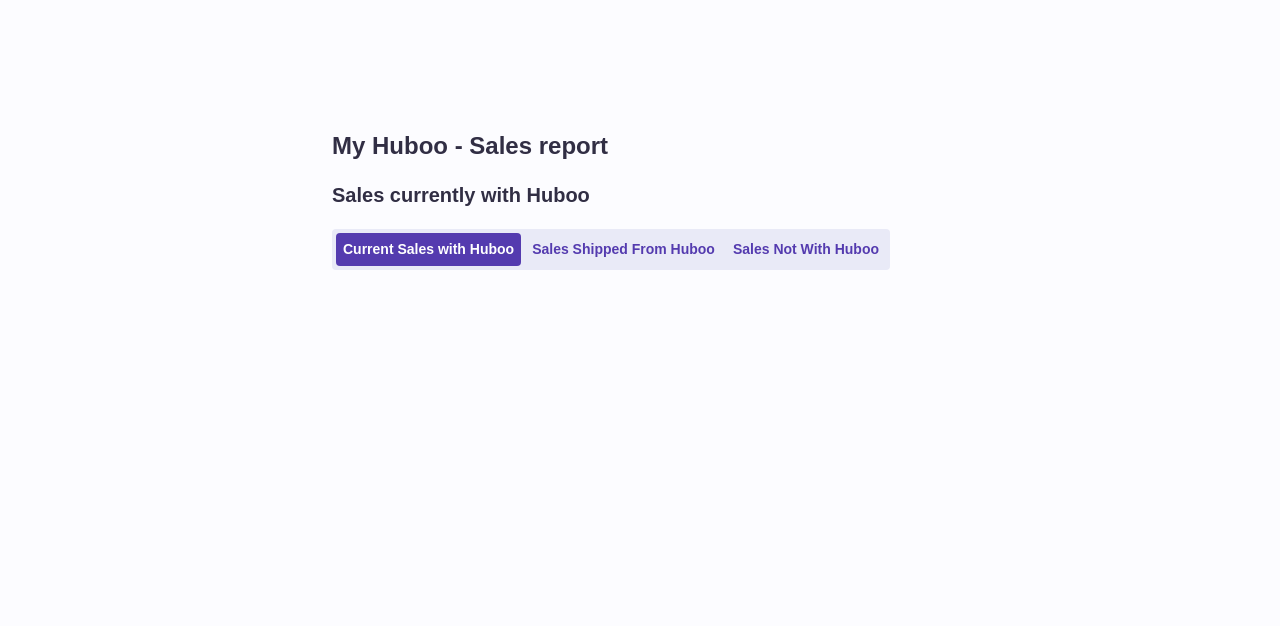 scroll, scrollTop: 0, scrollLeft: 0, axis: both 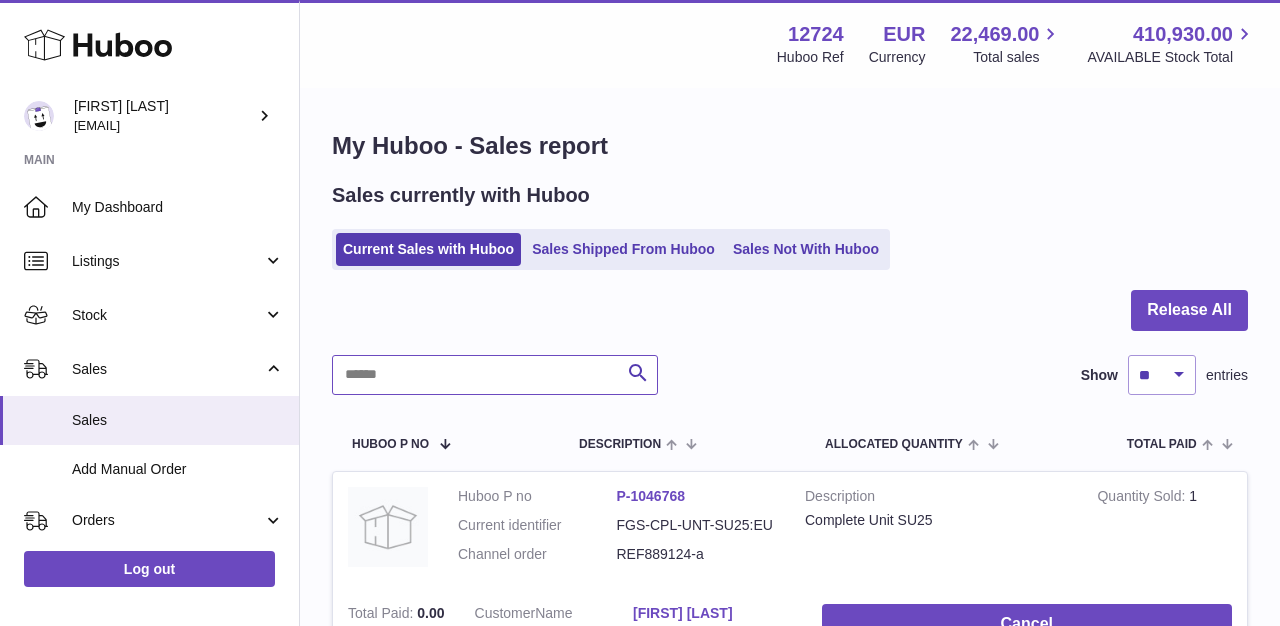 paste on "*********" 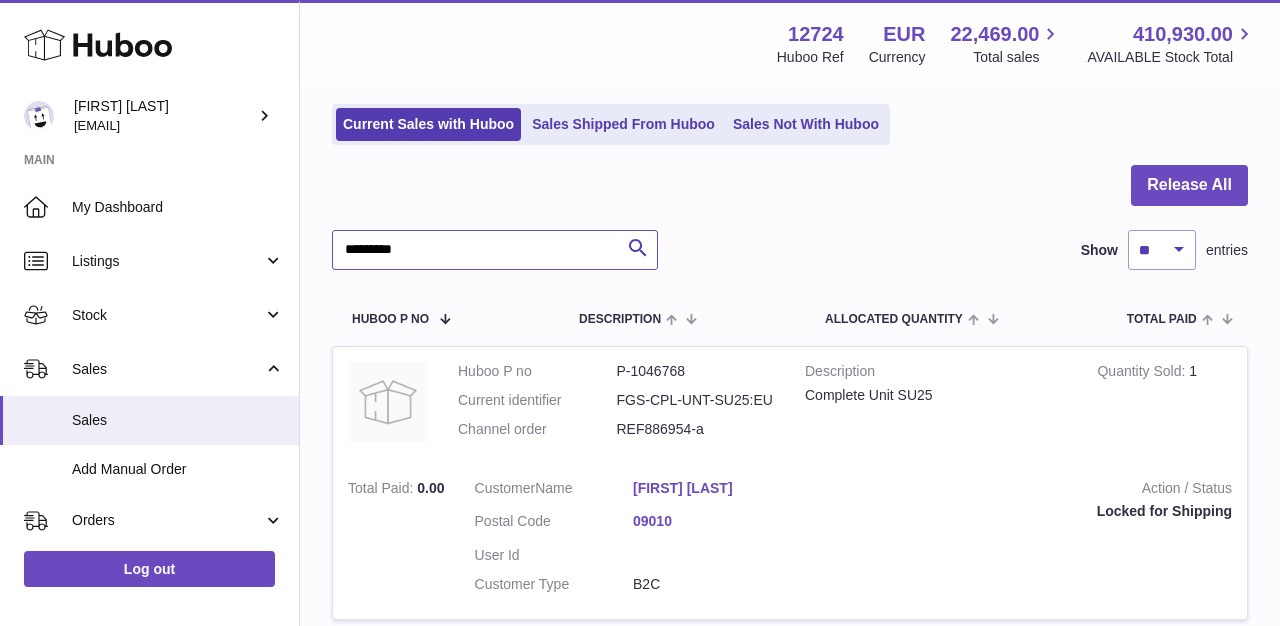 scroll, scrollTop: 130, scrollLeft: 0, axis: vertical 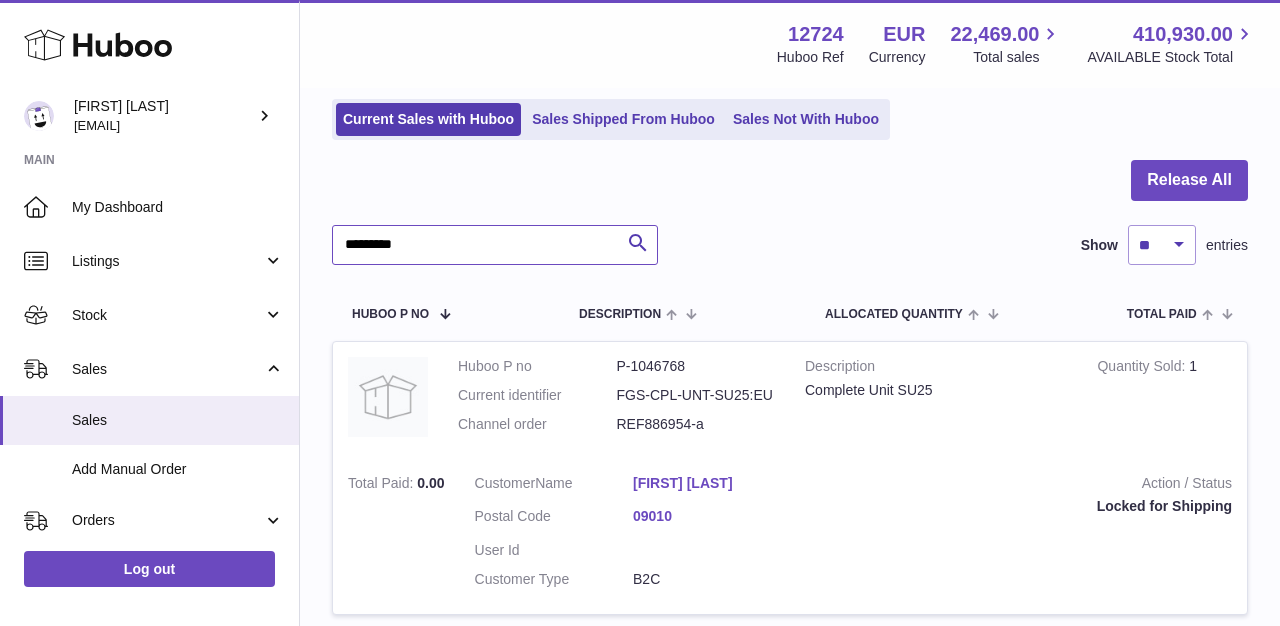 type on "*********" 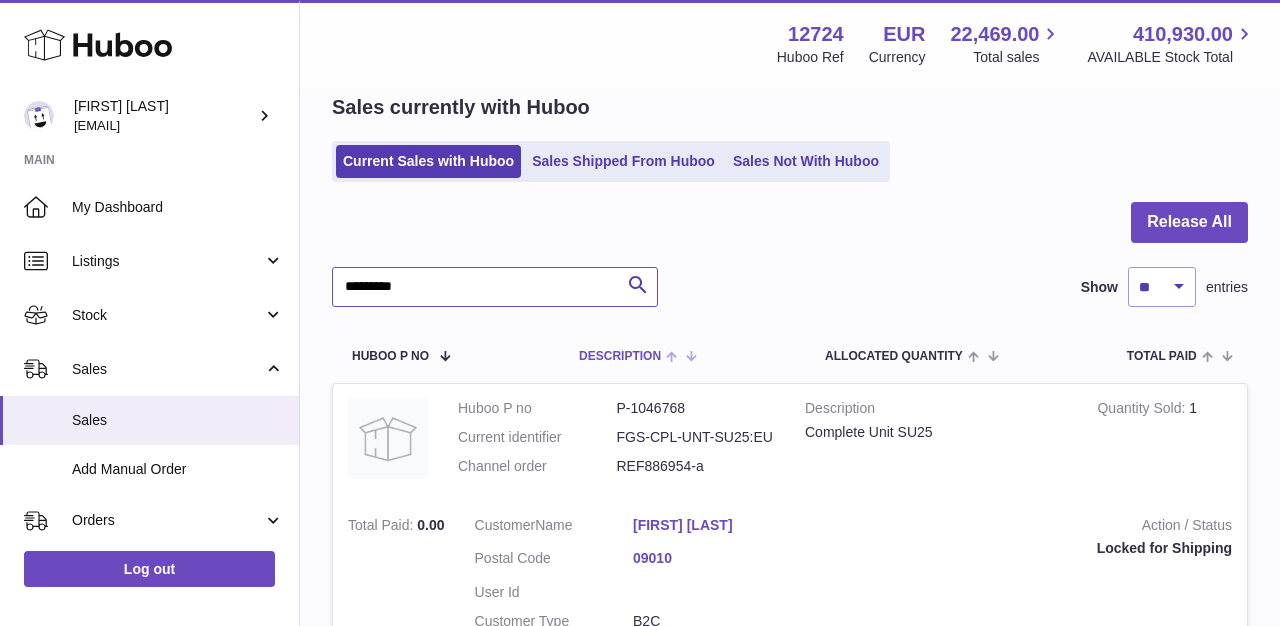 scroll, scrollTop: 0, scrollLeft: 0, axis: both 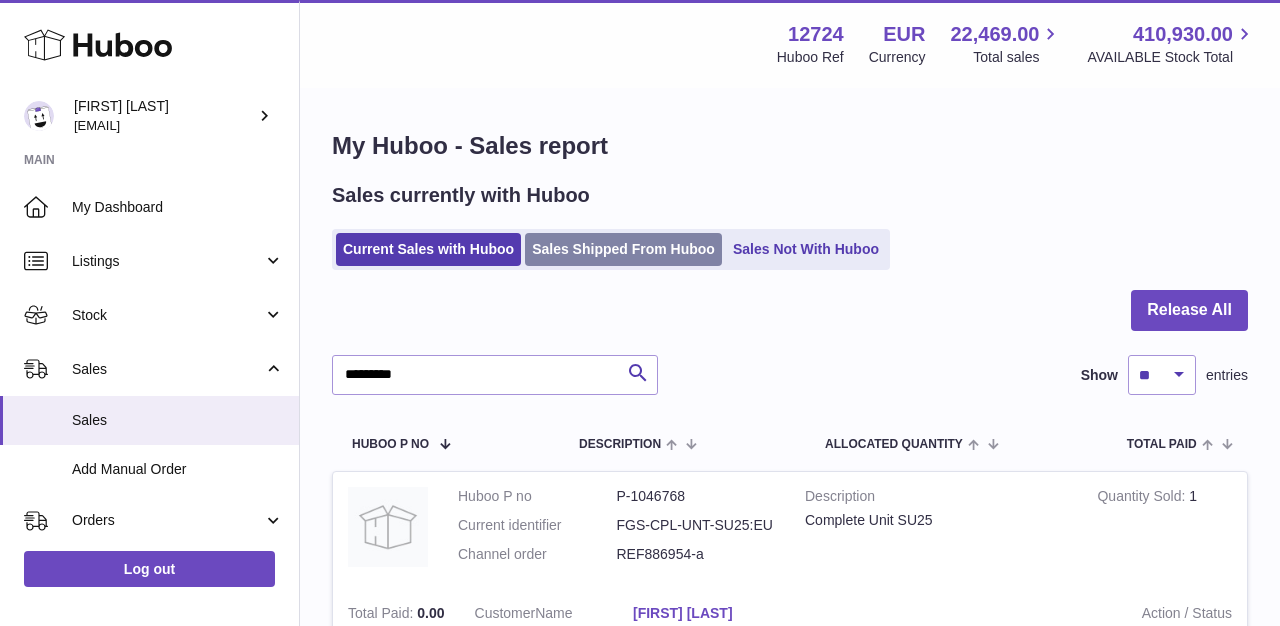 click on "Sales Shipped From Huboo" at bounding box center (623, 249) 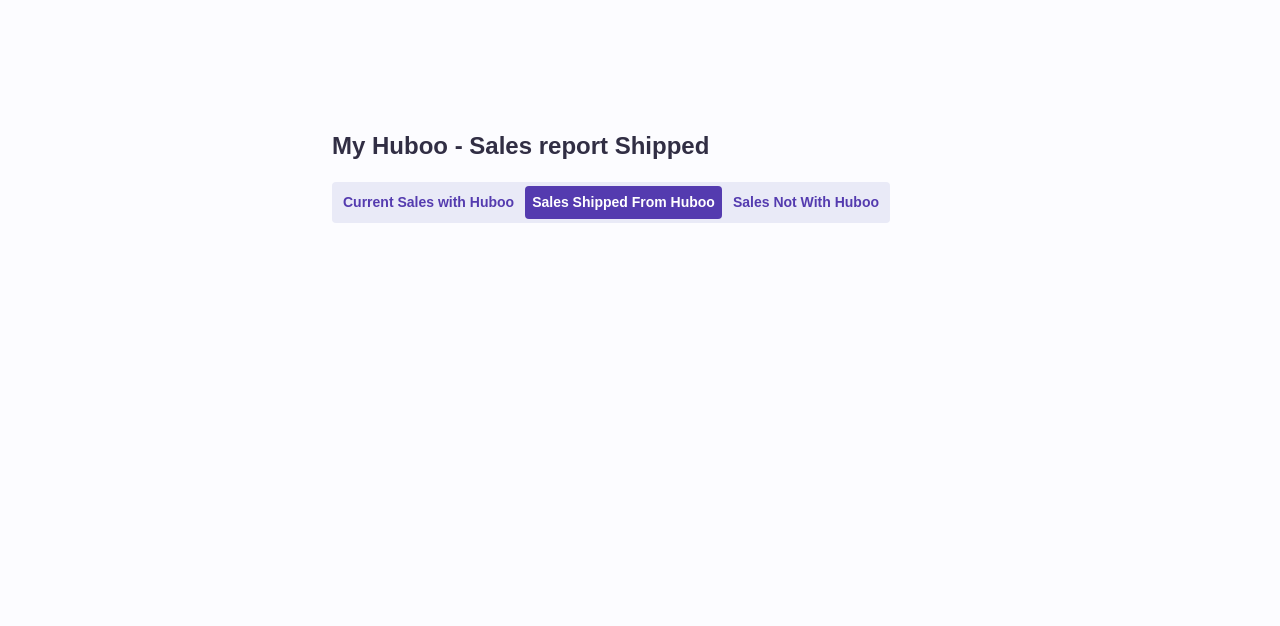 scroll, scrollTop: 0, scrollLeft: 0, axis: both 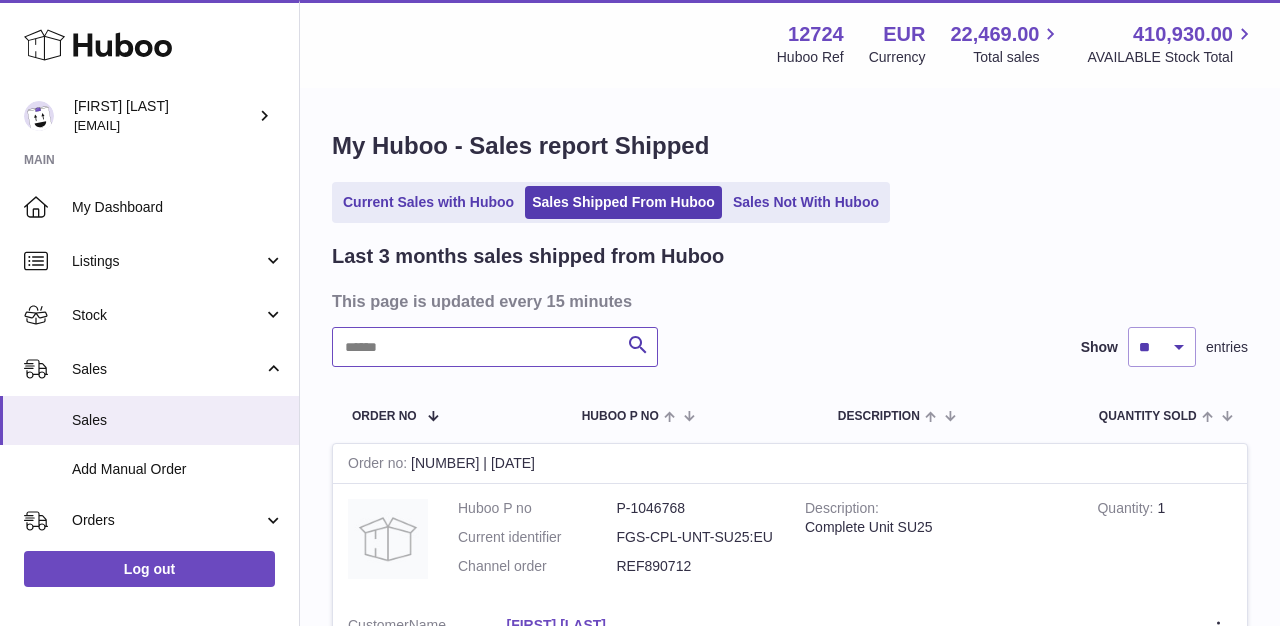 paste on "*********" 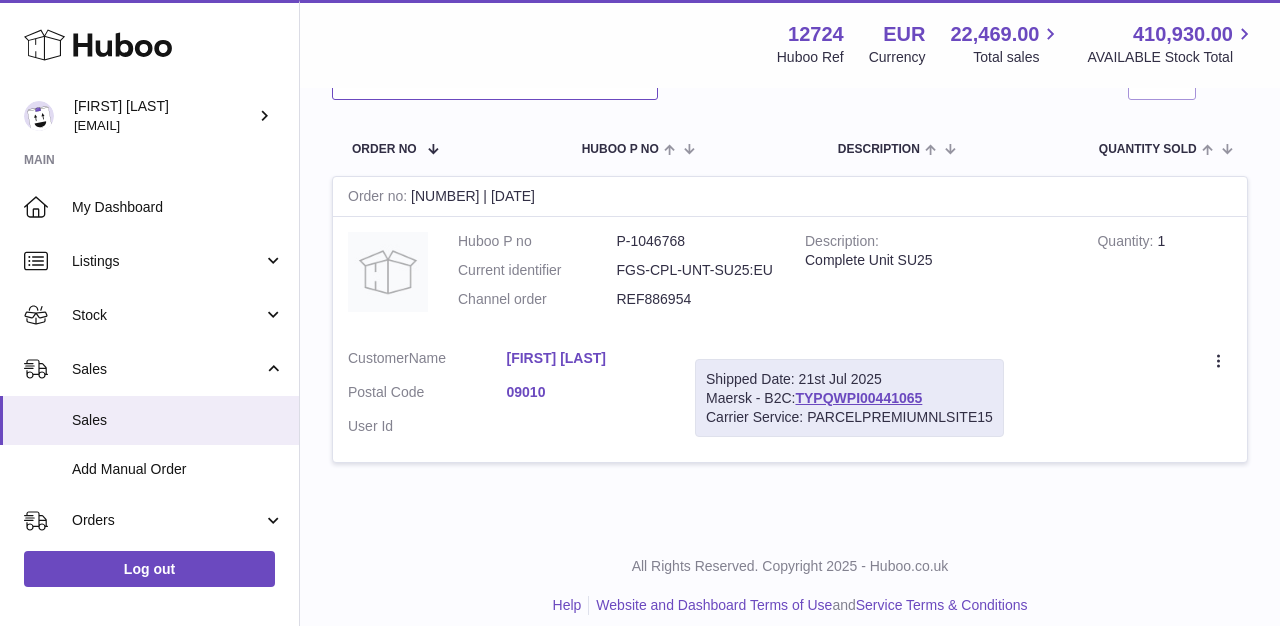 scroll, scrollTop: 286, scrollLeft: 0, axis: vertical 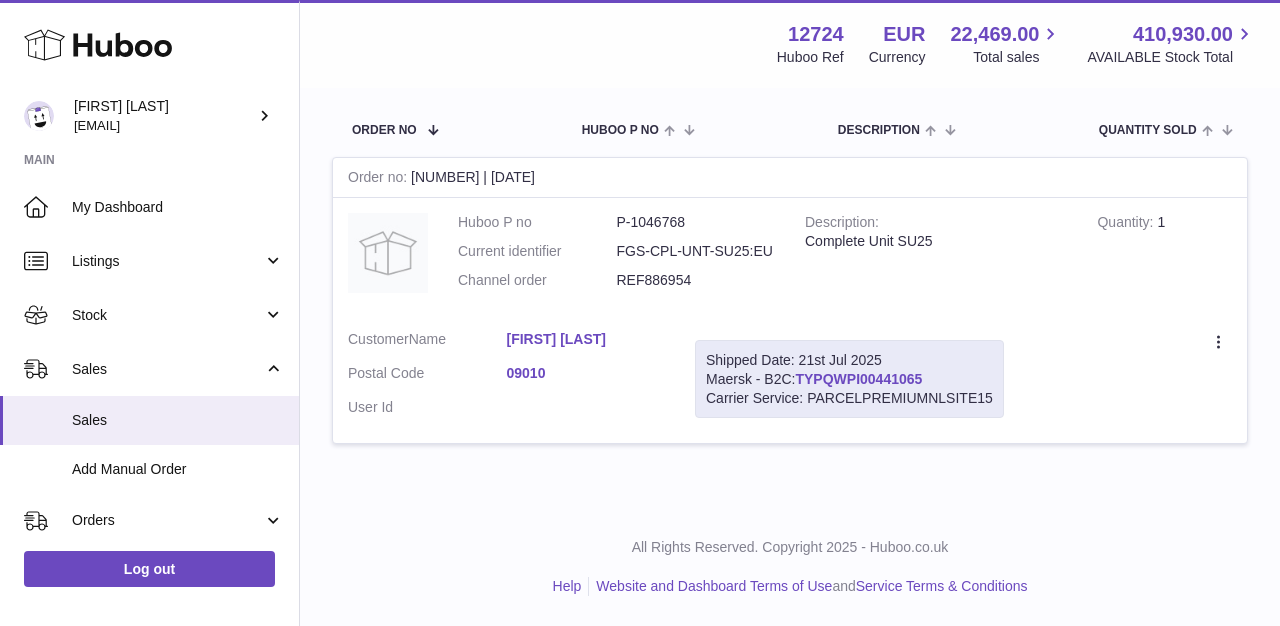 type on "*********" 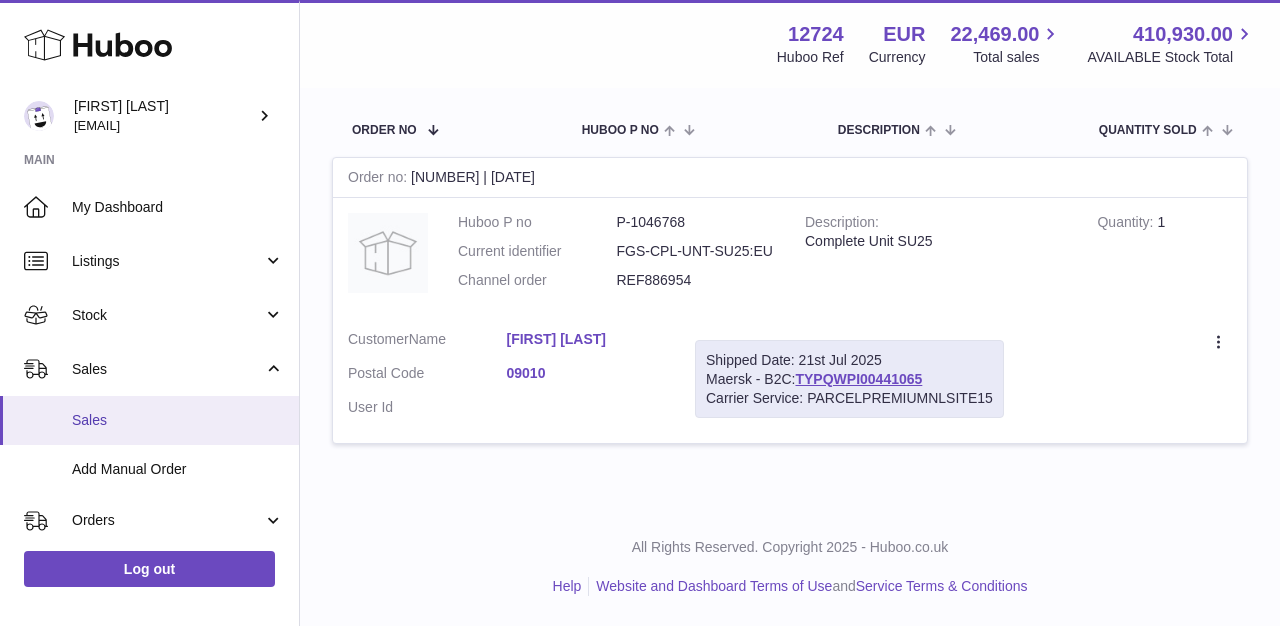 click on "Sales" at bounding box center [178, 420] 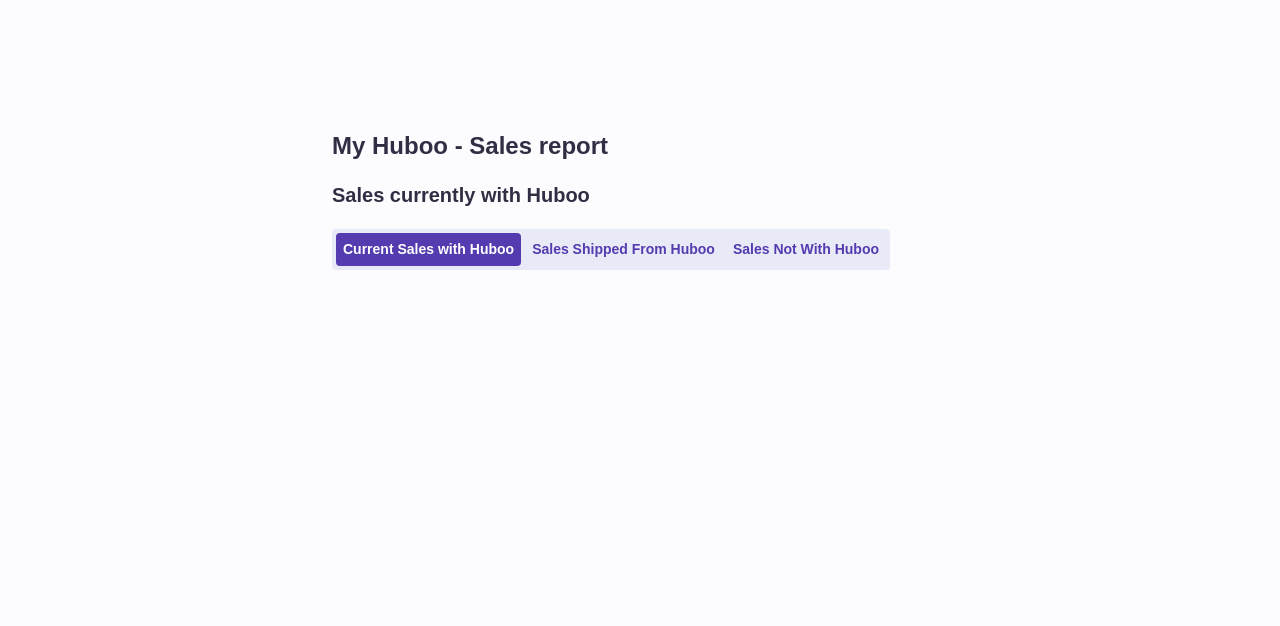 scroll, scrollTop: 0, scrollLeft: 0, axis: both 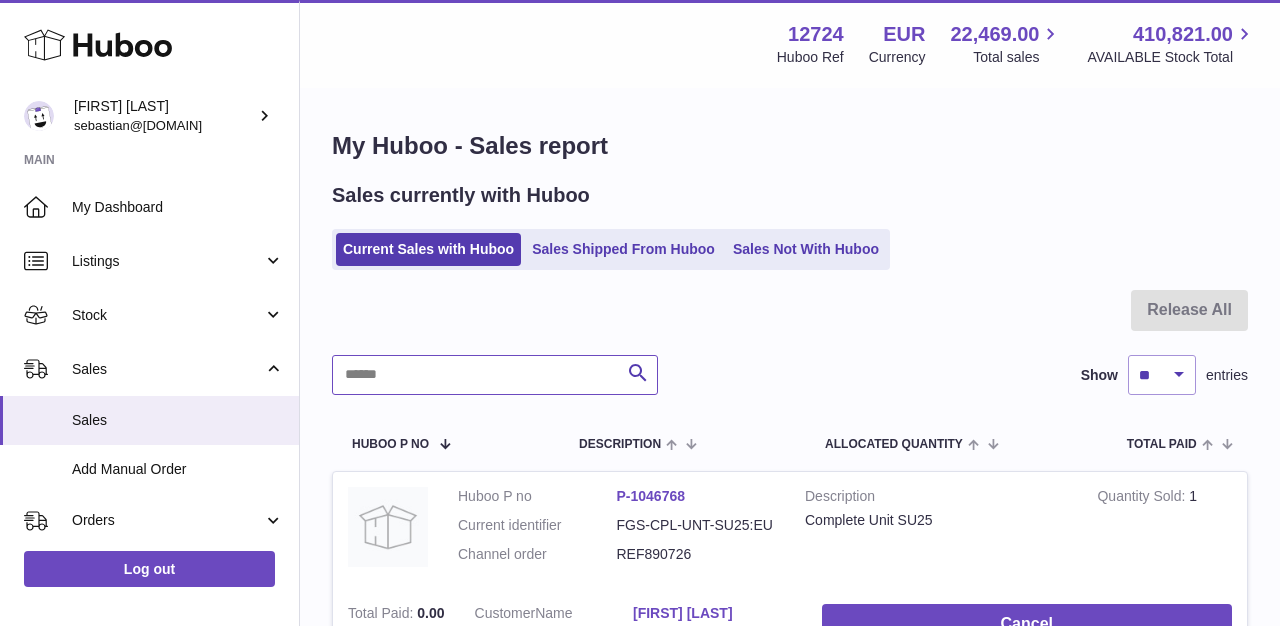 click at bounding box center [495, 375] 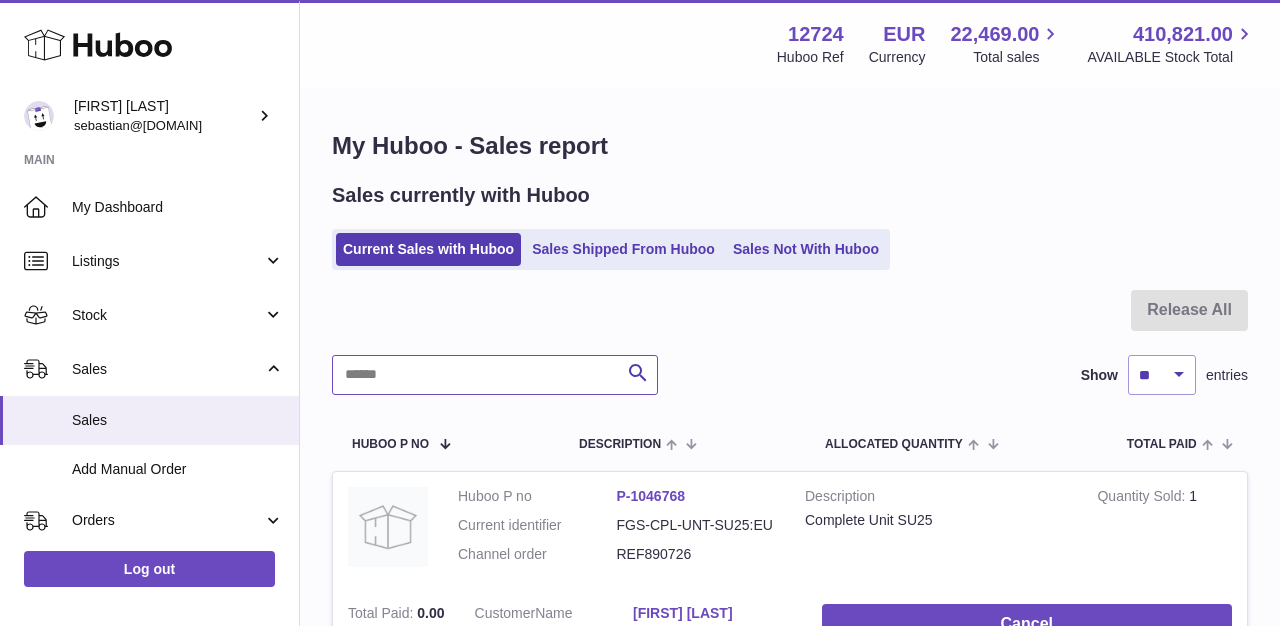 paste on "*********" 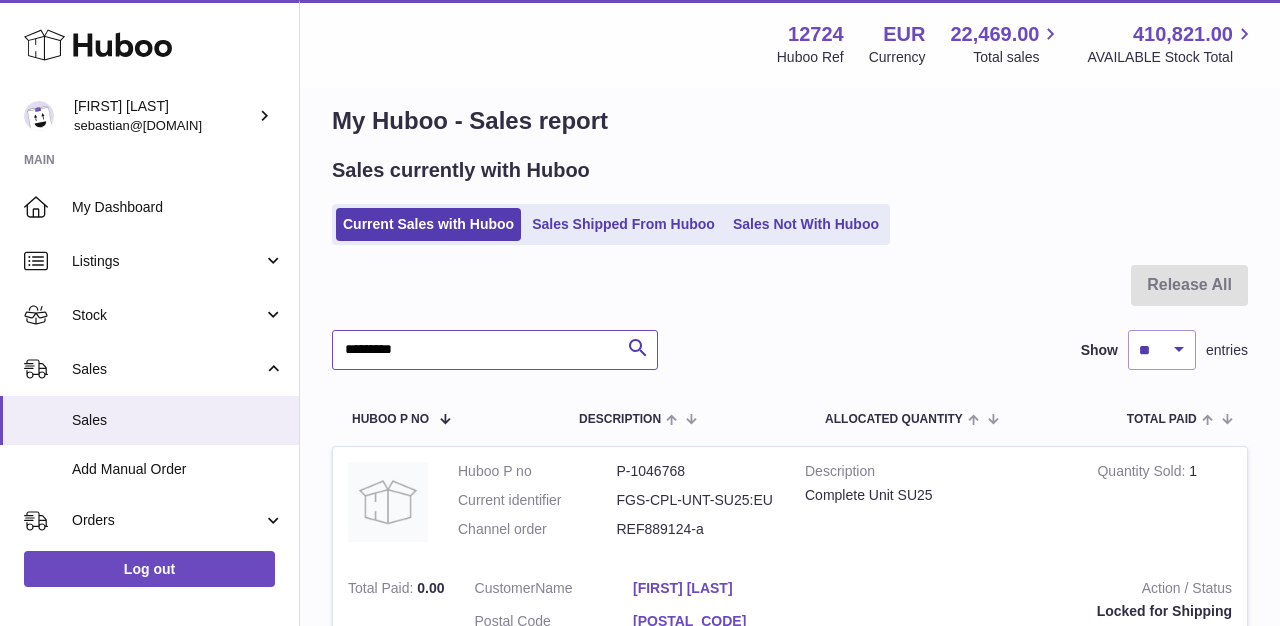 scroll, scrollTop: 0, scrollLeft: 0, axis: both 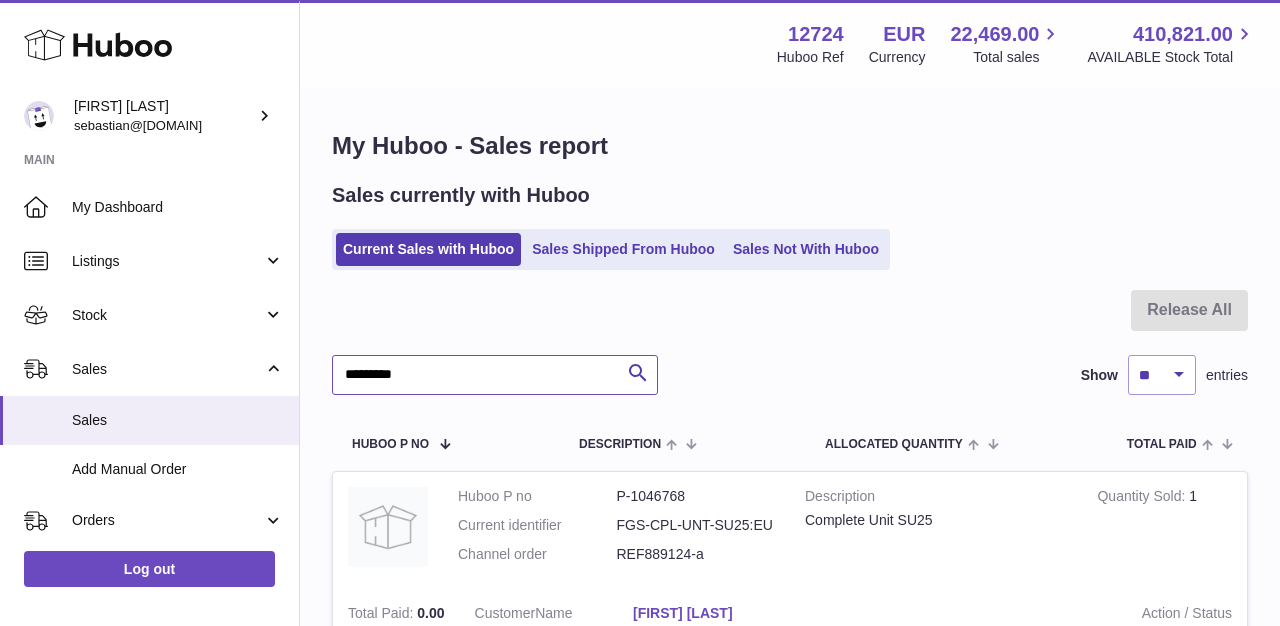 type on "*********" 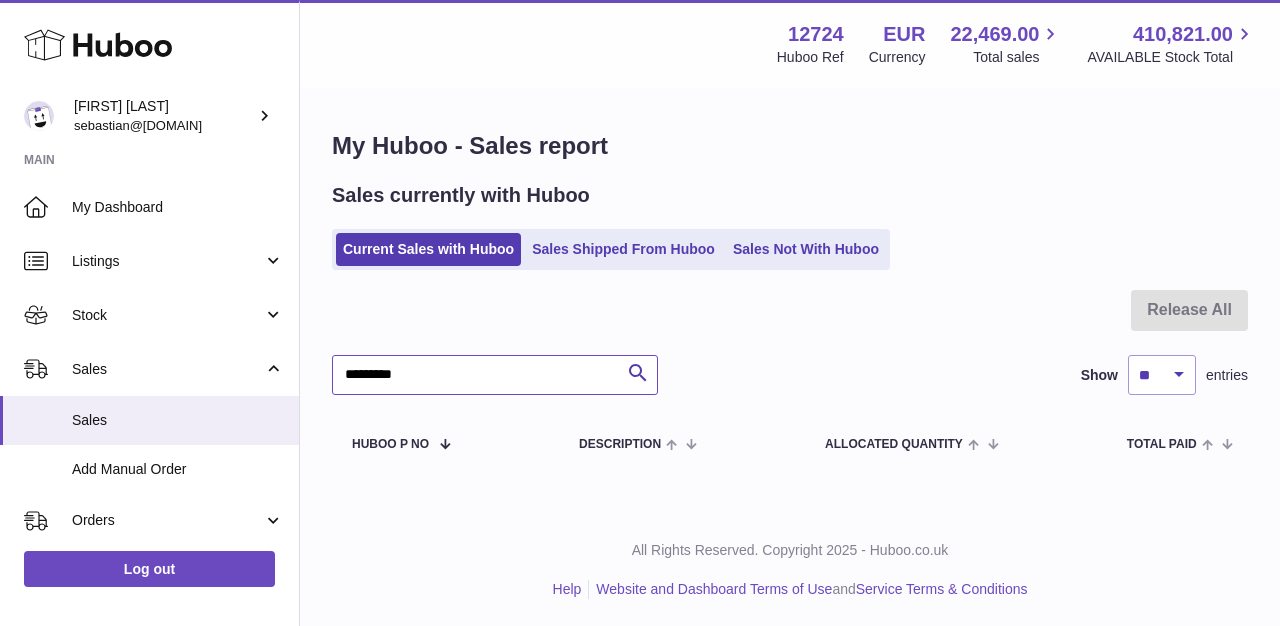 type on "*********" 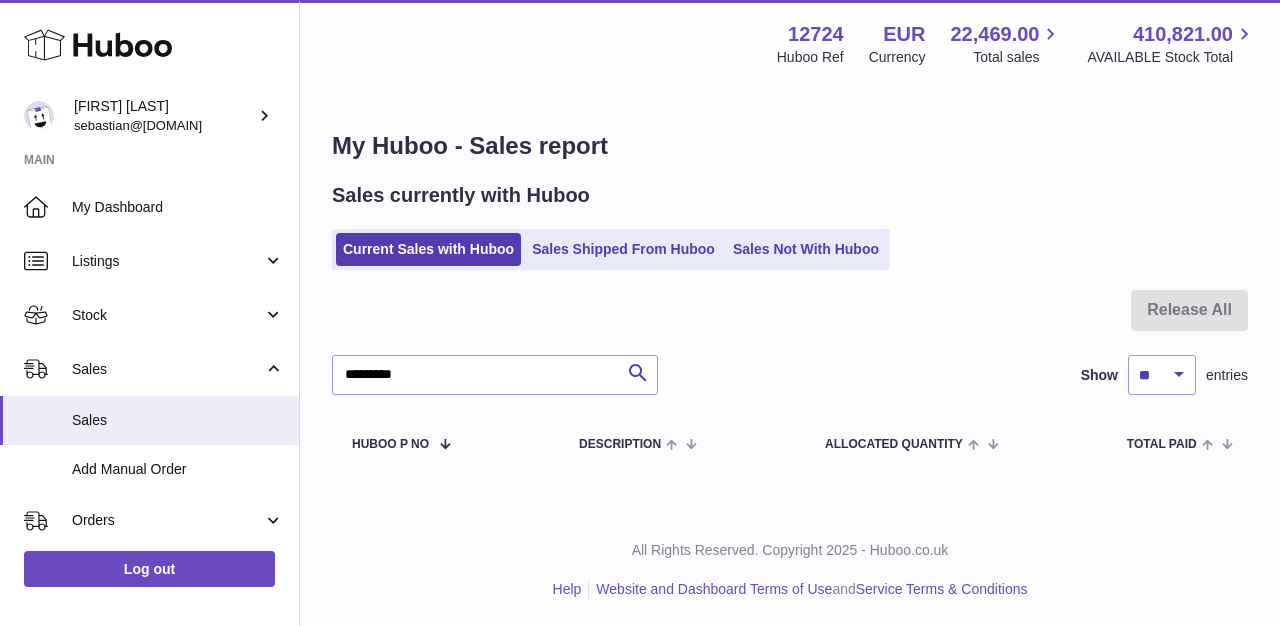 click at bounding box center [790, 322] 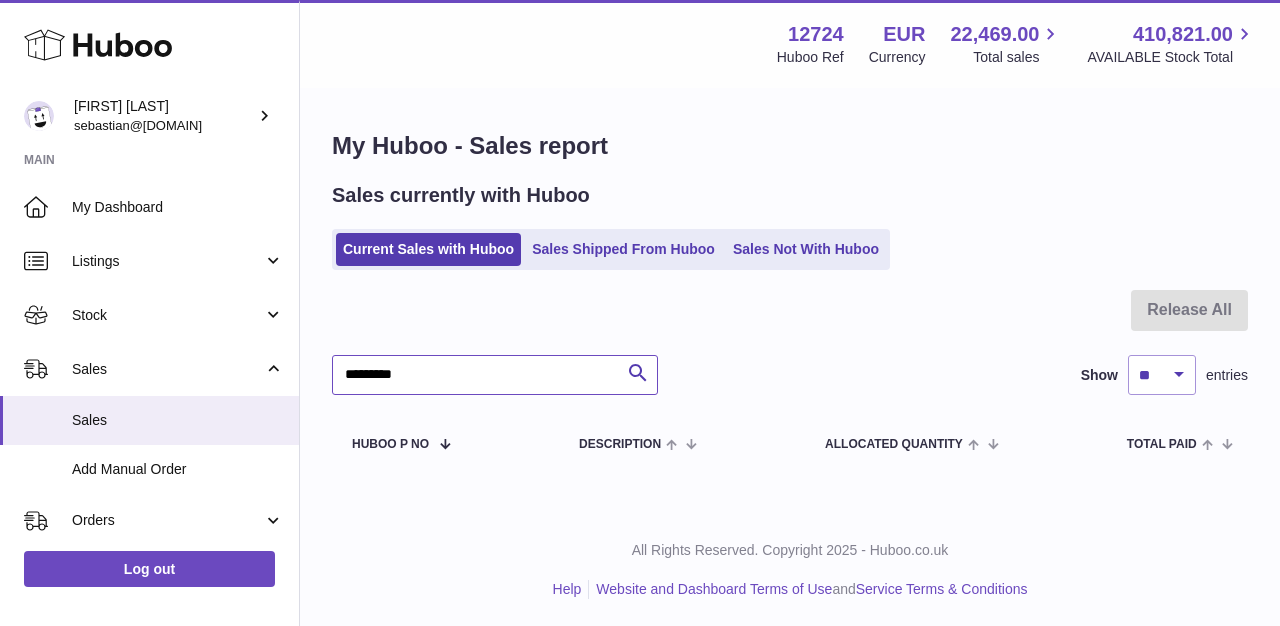 drag, startPoint x: 465, startPoint y: 371, endPoint x: 329, endPoint y: 340, distance: 139.48836 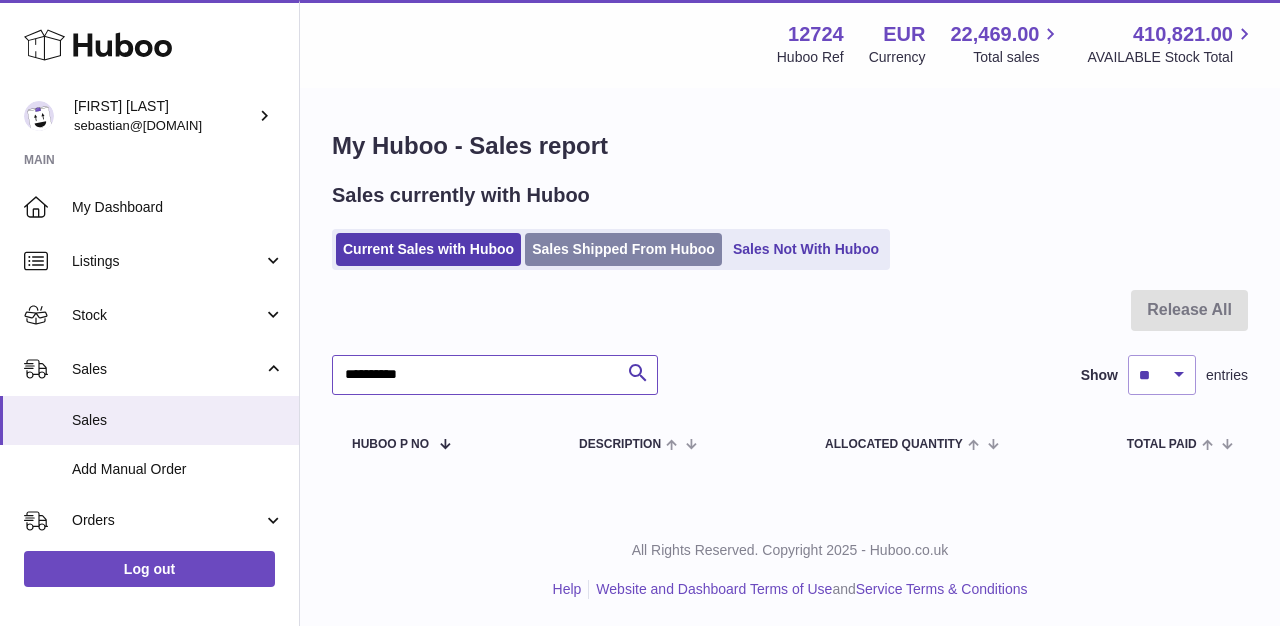 type on "**********" 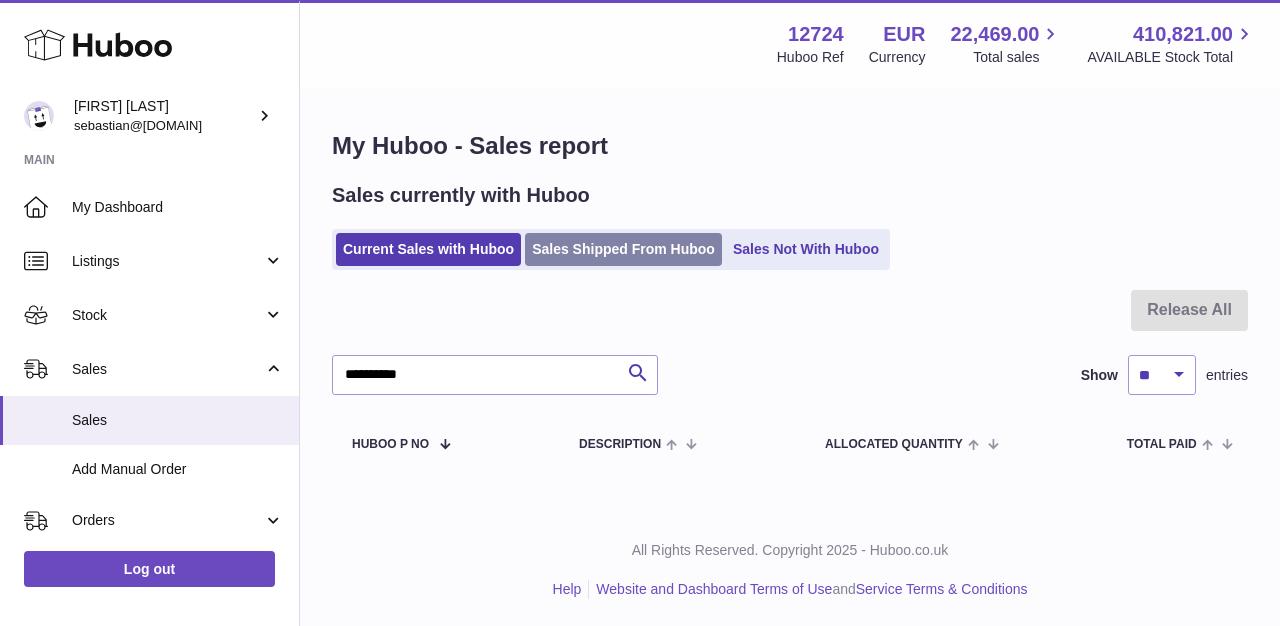 click on "Sales Shipped From Huboo" at bounding box center (623, 249) 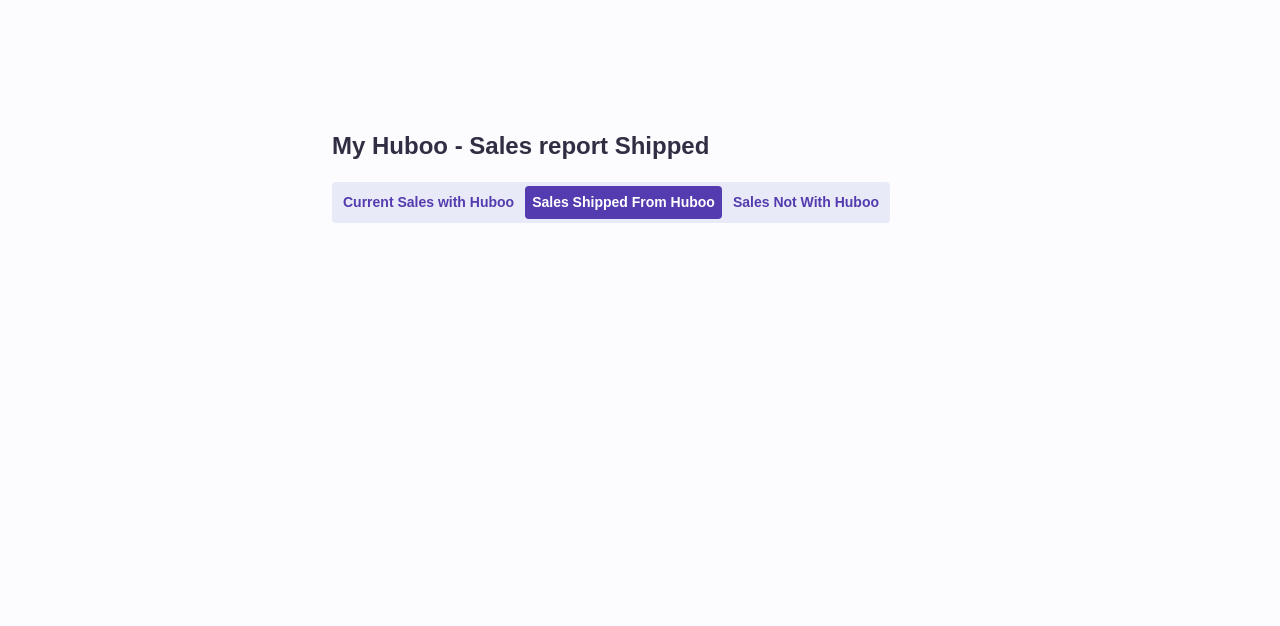 scroll, scrollTop: 0, scrollLeft: 0, axis: both 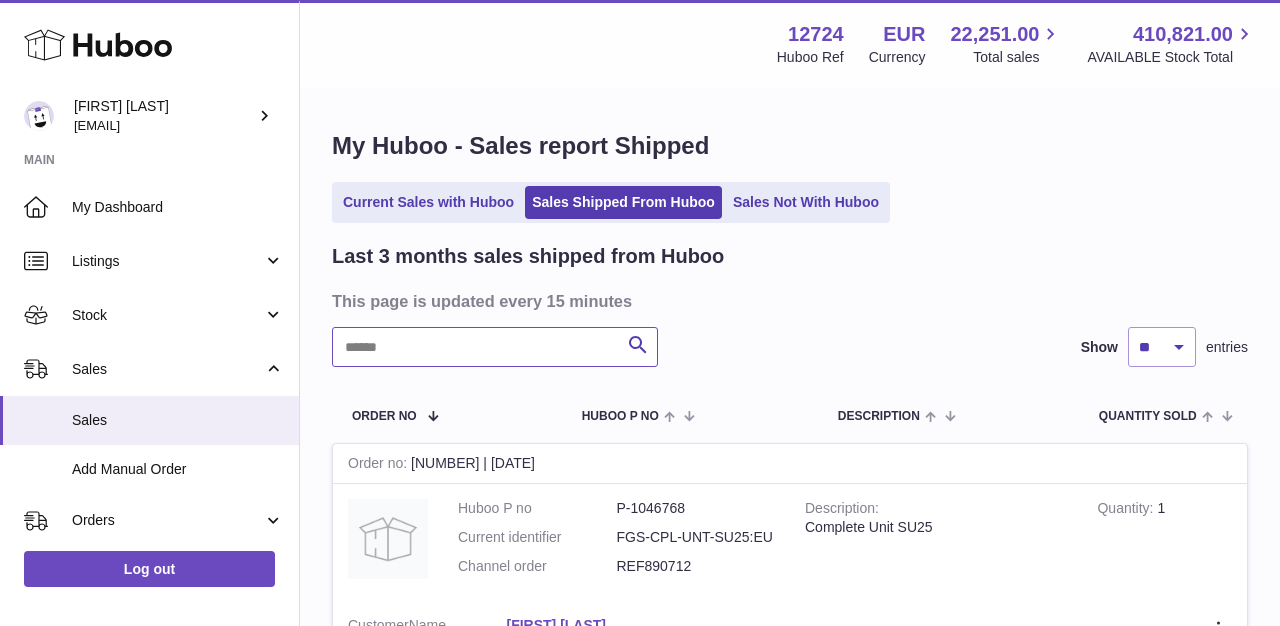 click at bounding box center (495, 347) 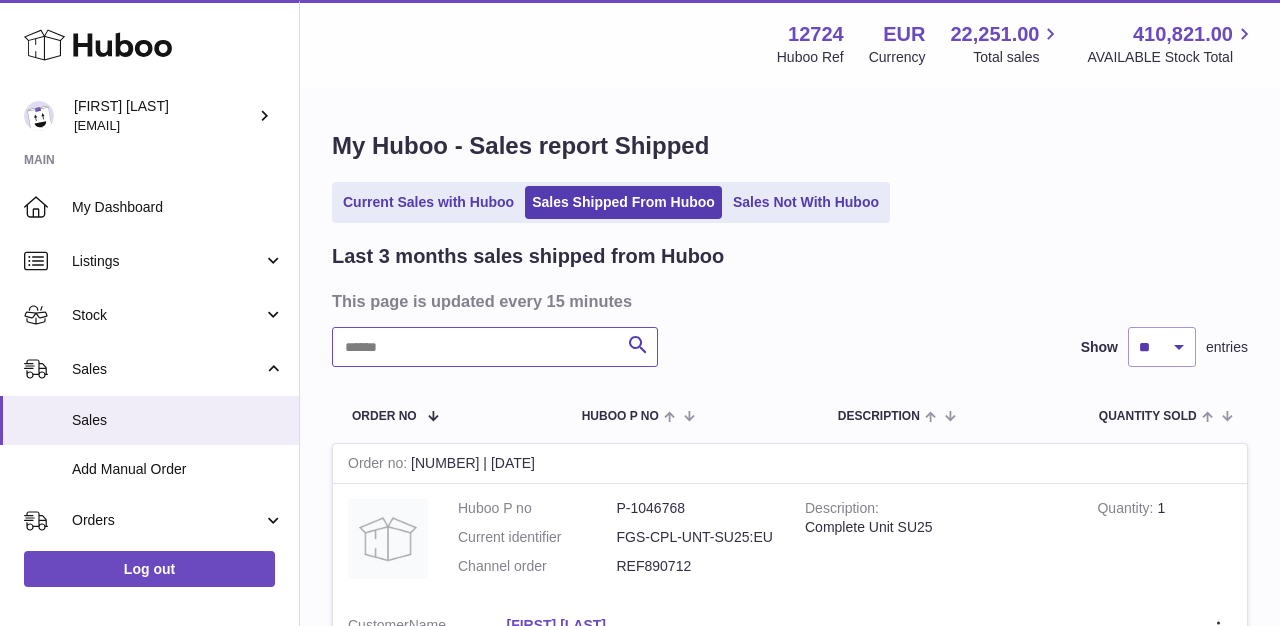 paste on "**********" 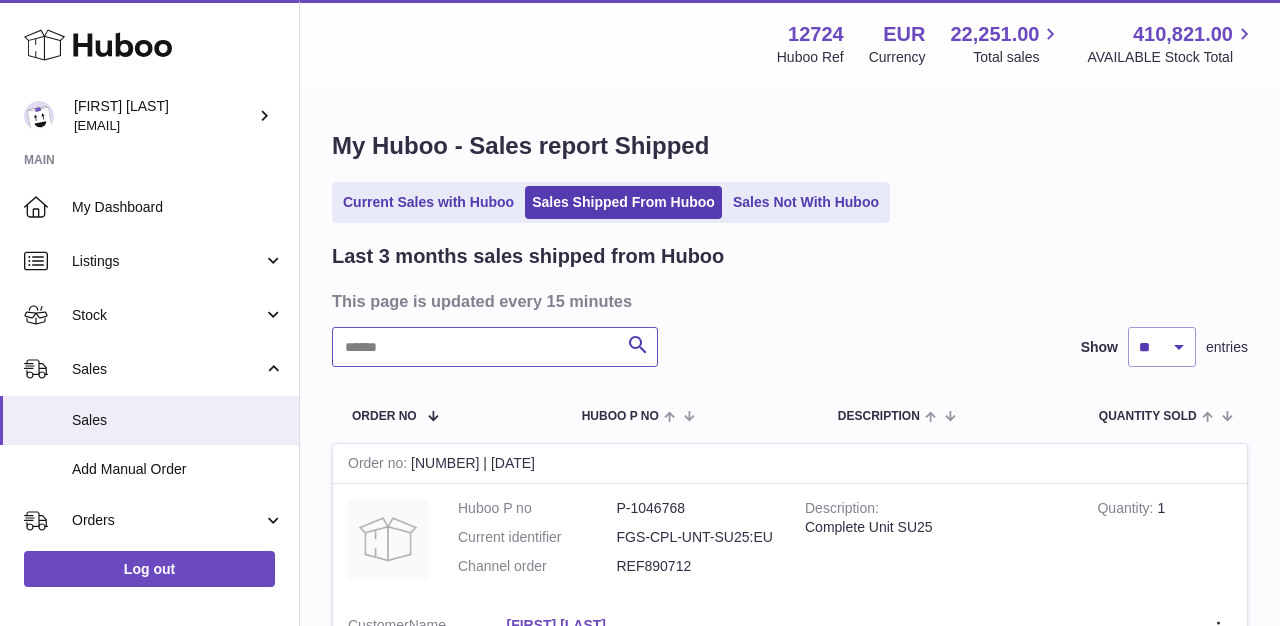 type on "**********" 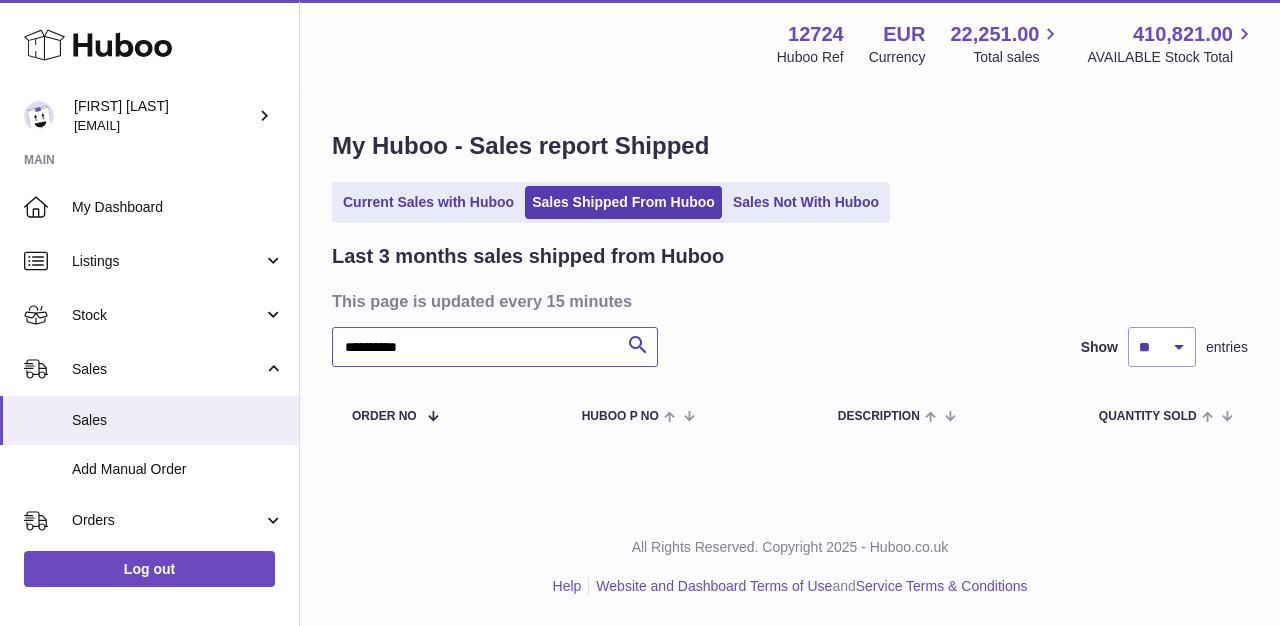 drag, startPoint x: 424, startPoint y: 362, endPoint x: 321, endPoint y: 336, distance: 106.23088 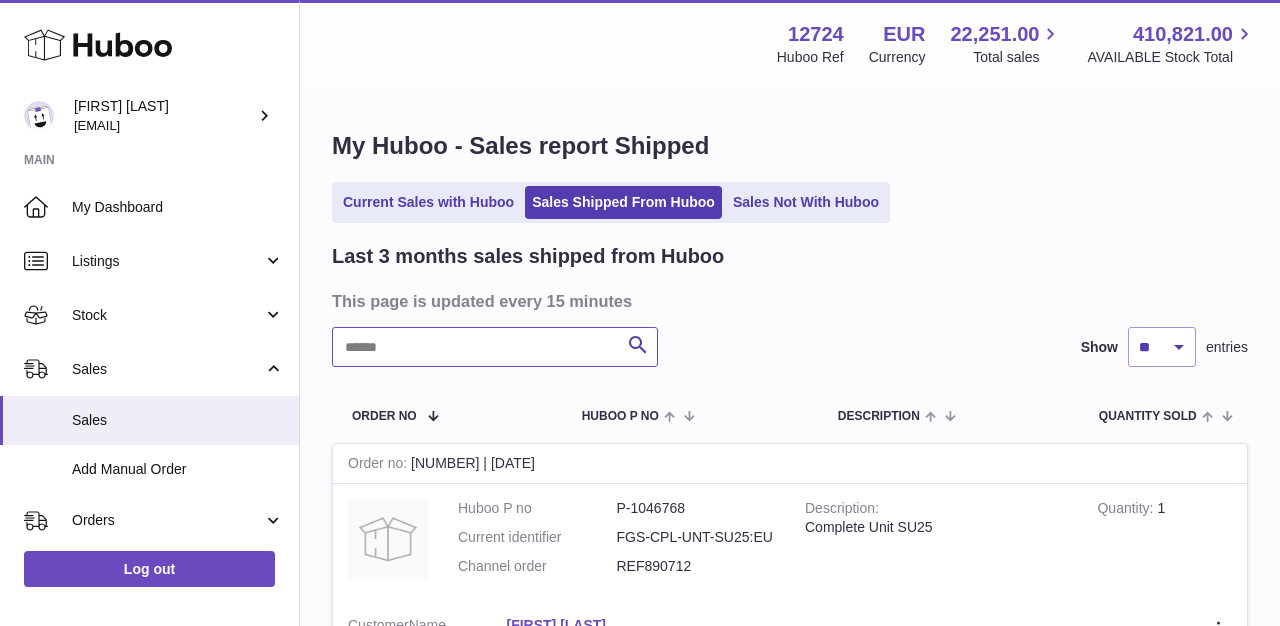 paste on "**********" 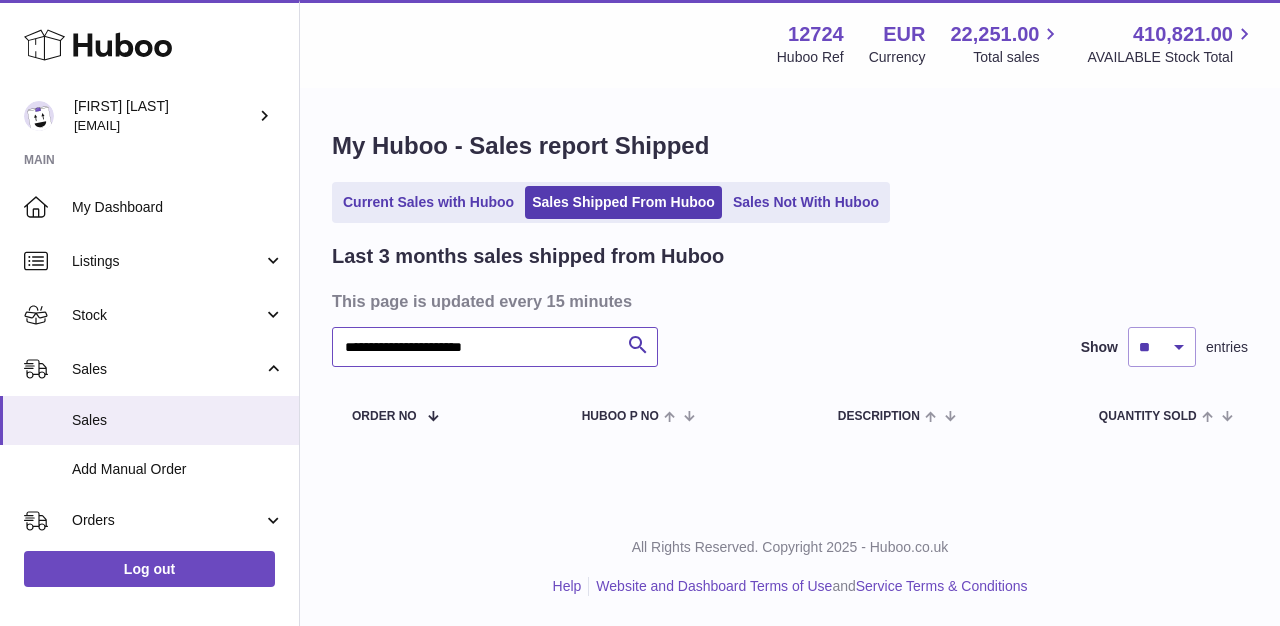 type on "**********" 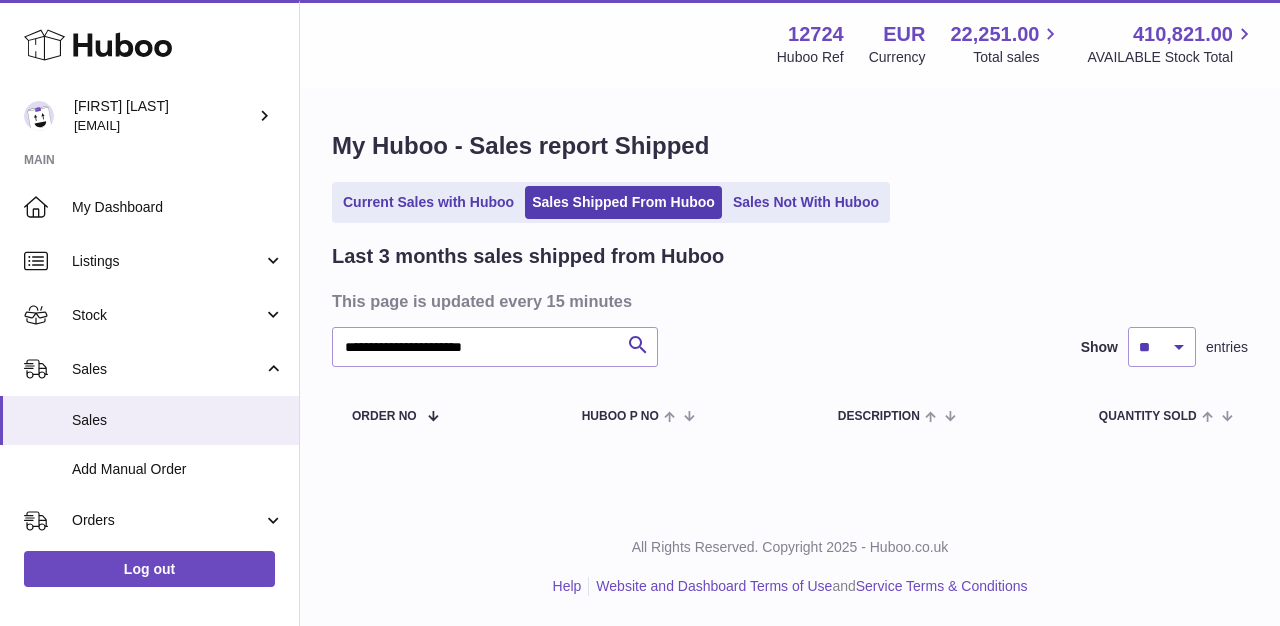 click on "Current Sales with Huboo
Sales Shipped From Huboo
Sales Not With Huboo" at bounding box center [611, 202] 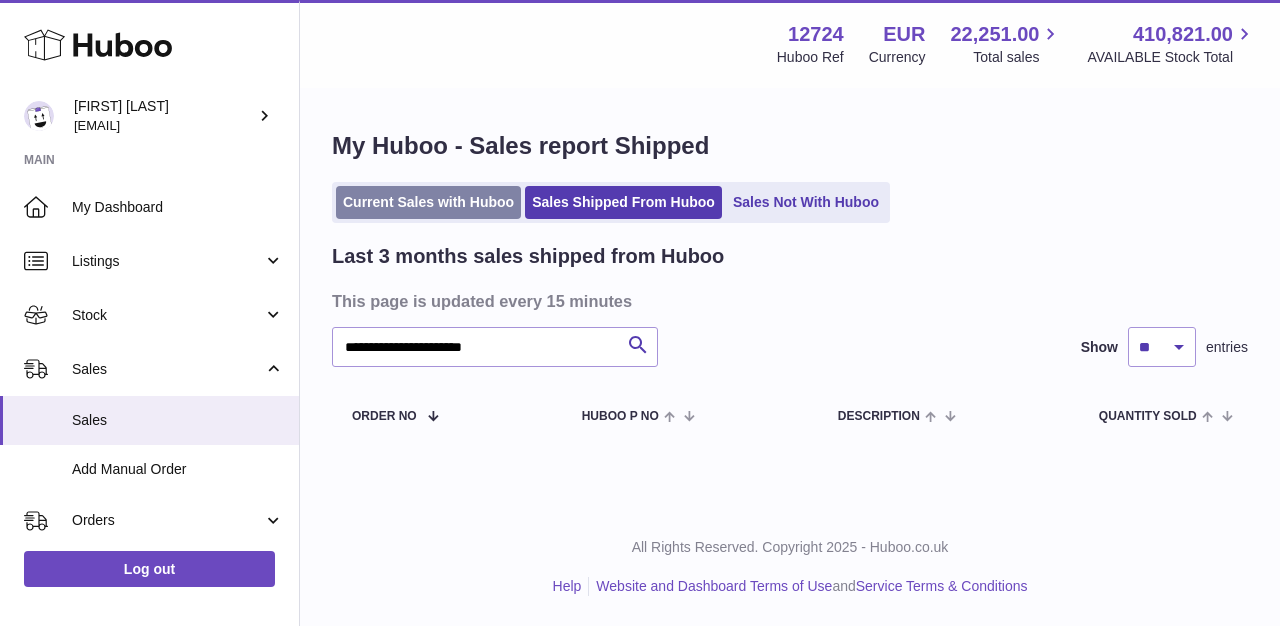 click on "Current Sales with Huboo" at bounding box center (428, 202) 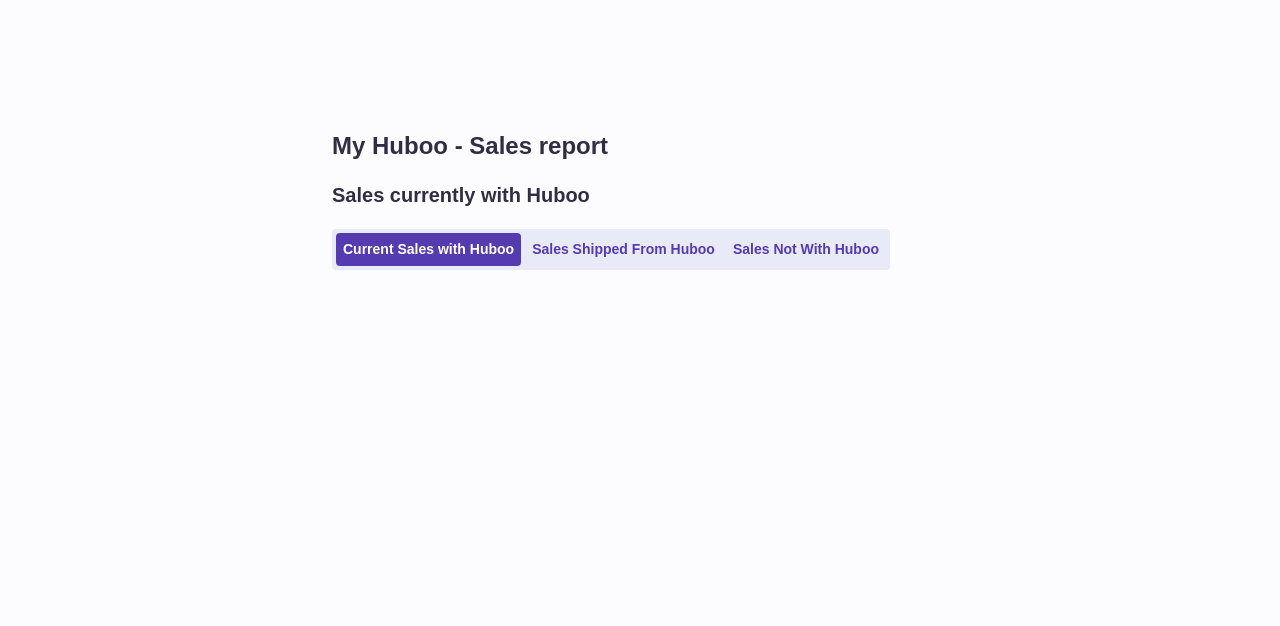 scroll, scrollTop: 0, scrollLeft: 0, axis: both 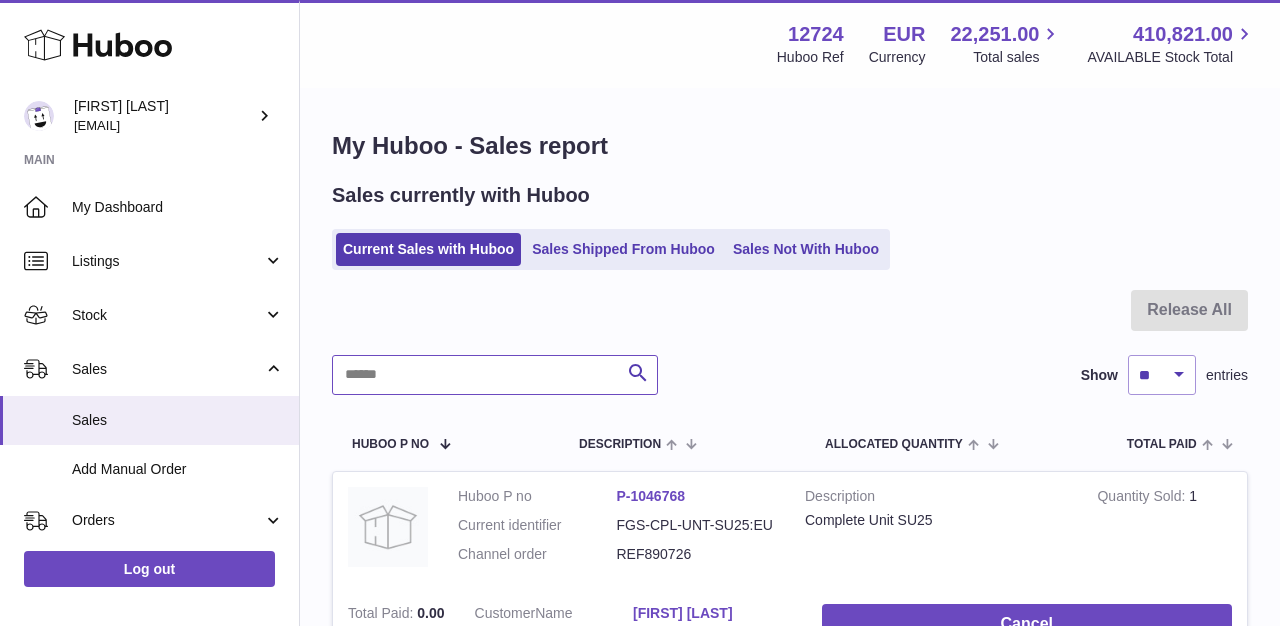 click at bounding box center [495, 375] 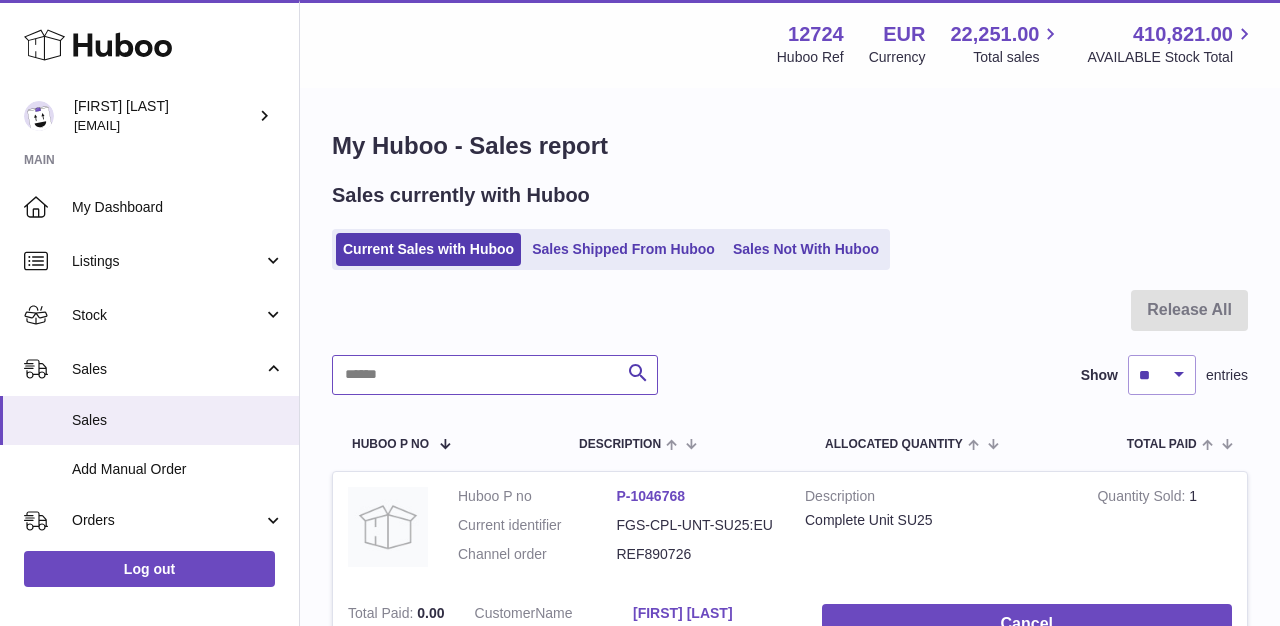 paste on "**********" 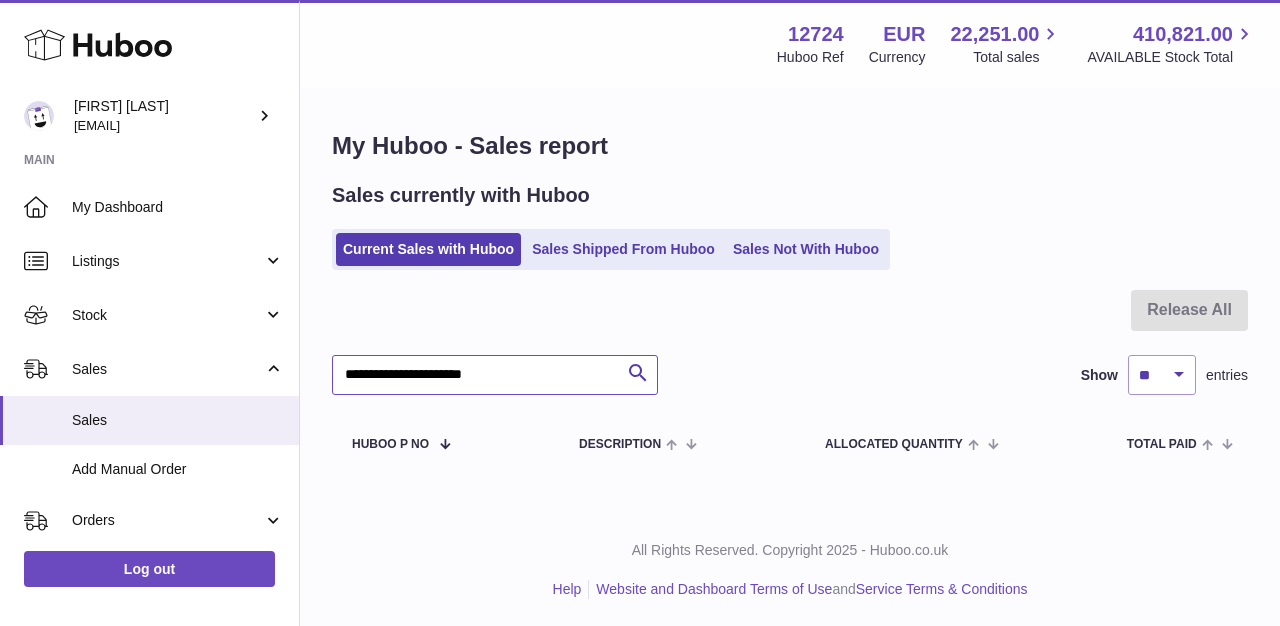 type on "**********" 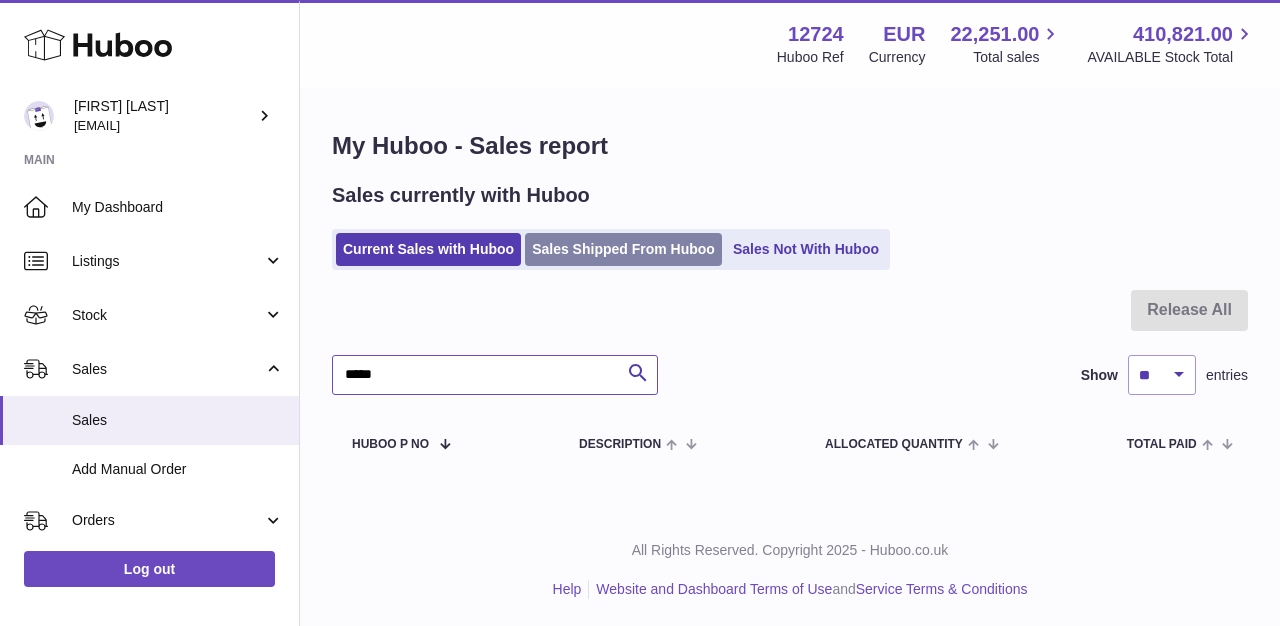 type on "*****" 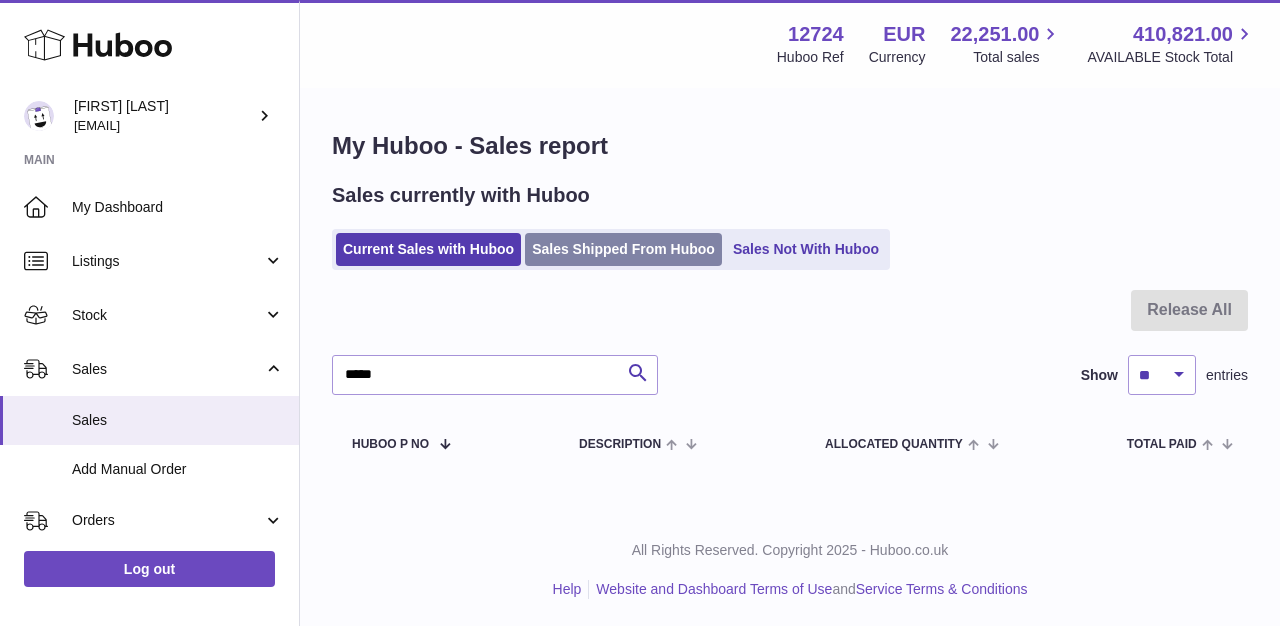 click on "Sales Shipped From Huboo" at bounding box center (623, 249) 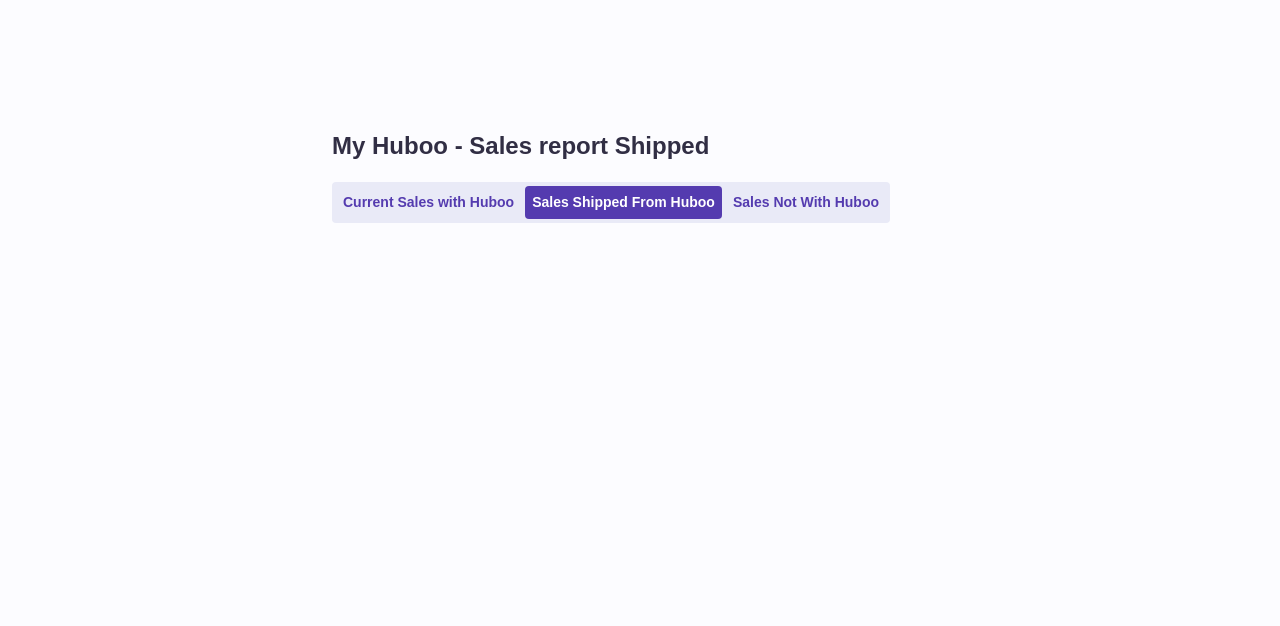 scroll, scrollTop: 0, scrollLeft: 0, axis: both 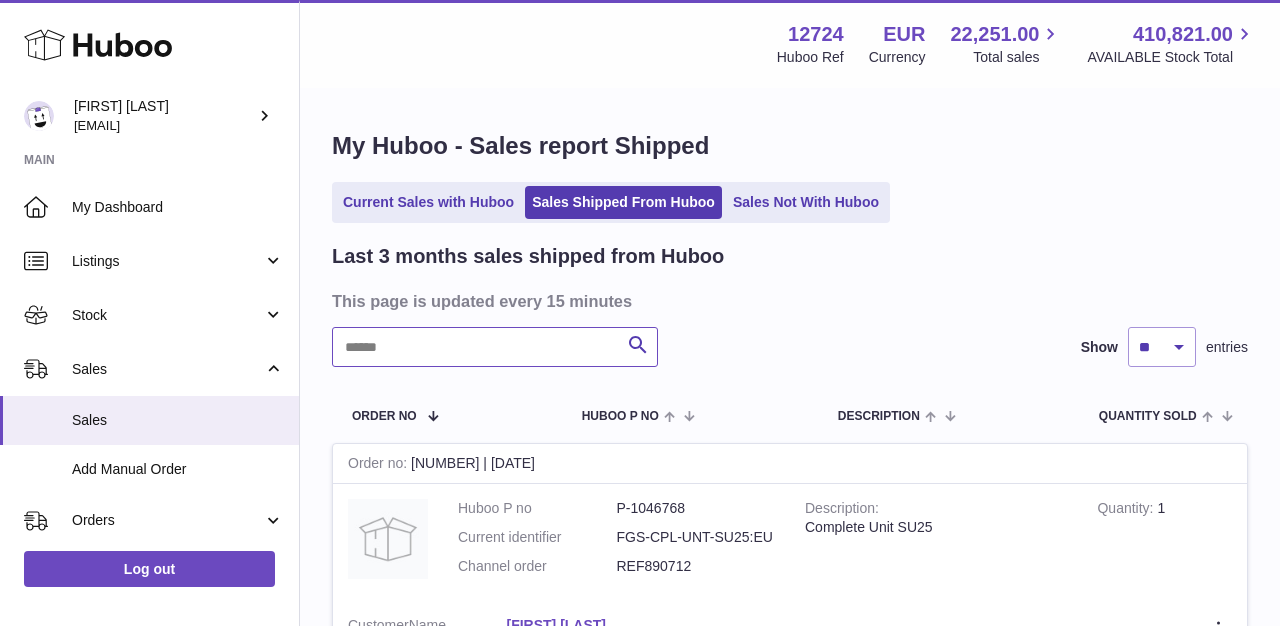 paste on "*****" 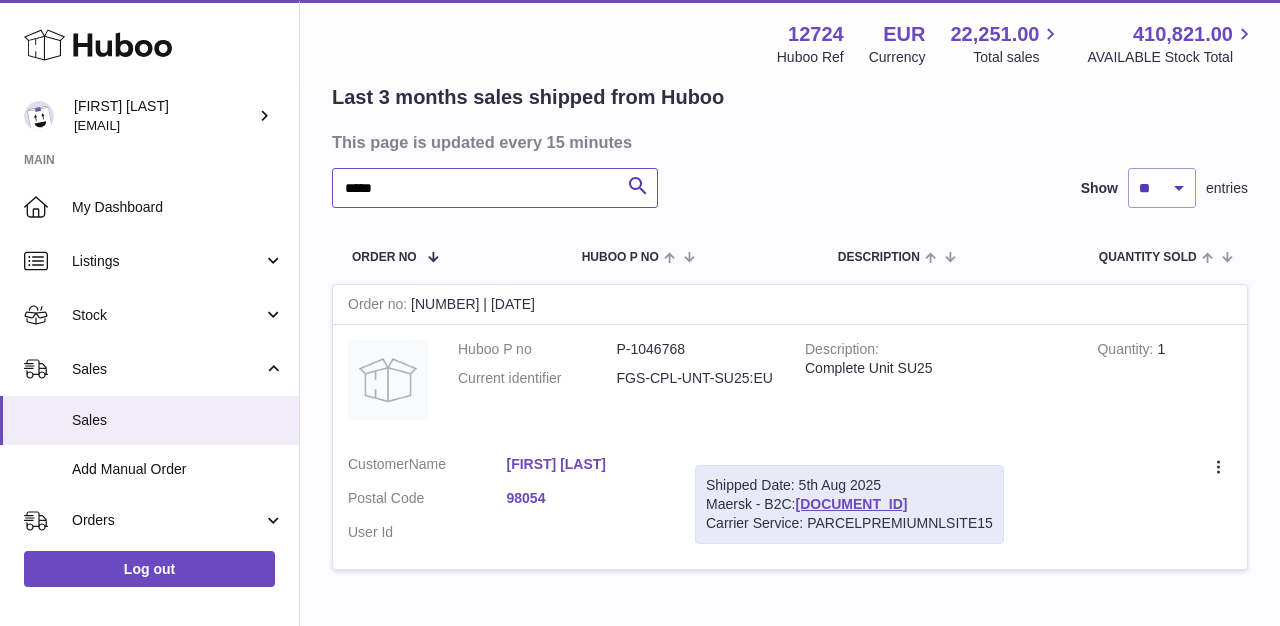 scroll, scrollTop: 160, scrollLeft: 0, axis: vertical 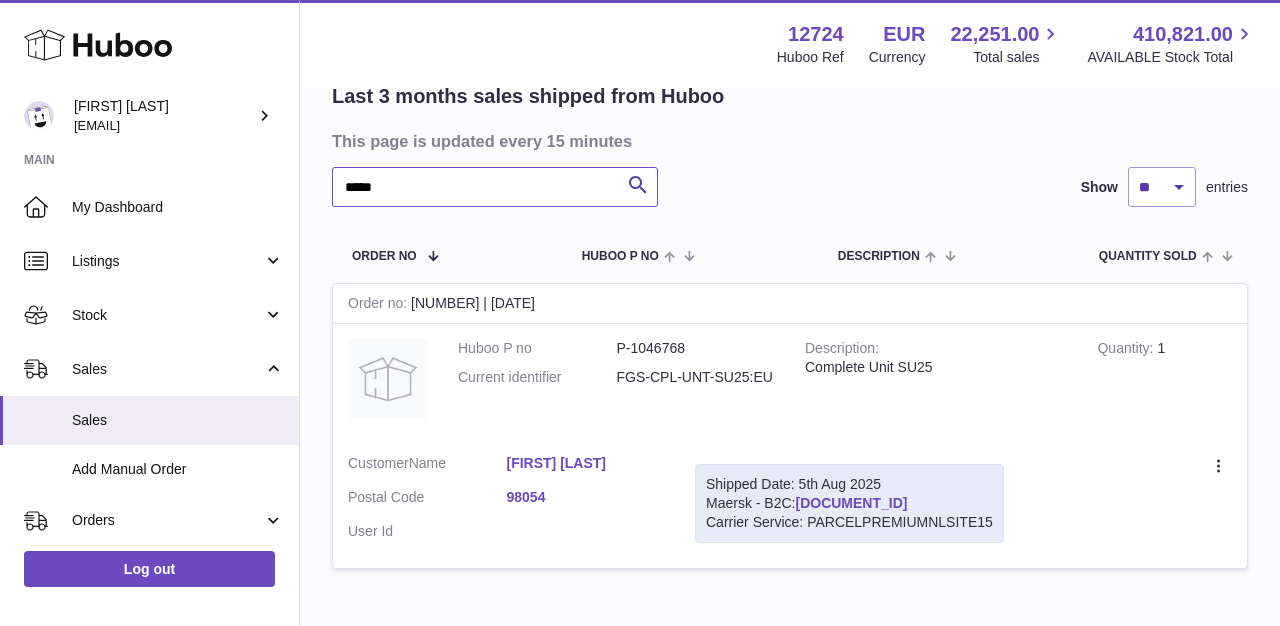 type on "*****" 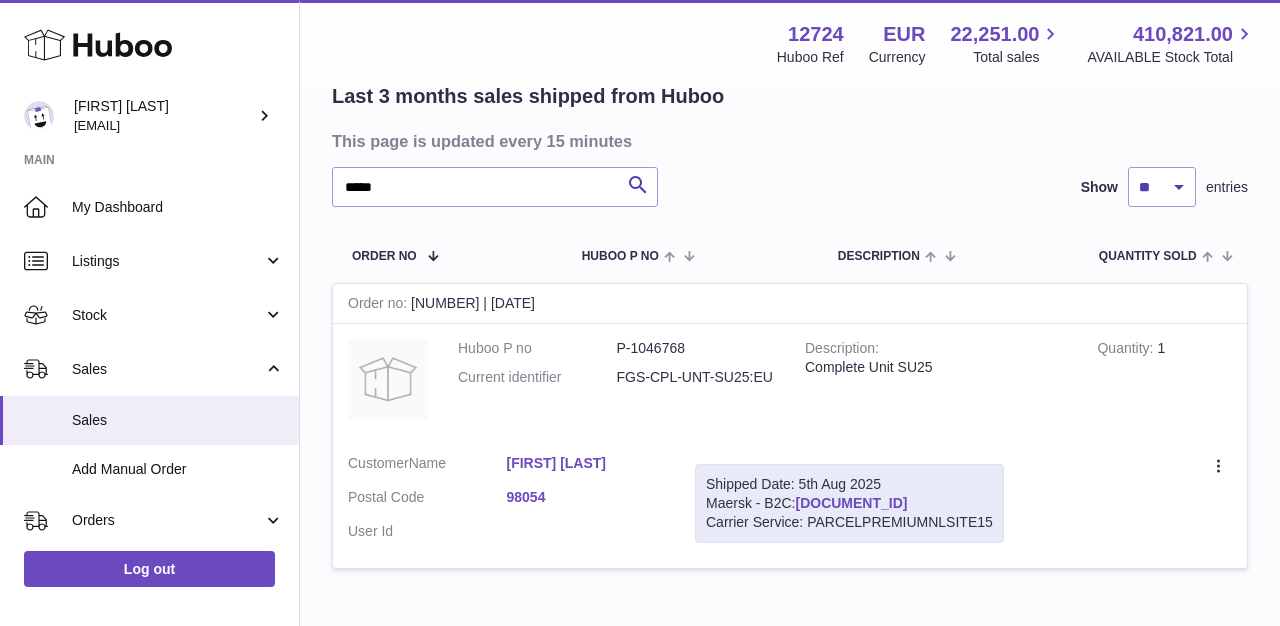 click on "TYPQWPI00449816" at bounding box center (851, 503) 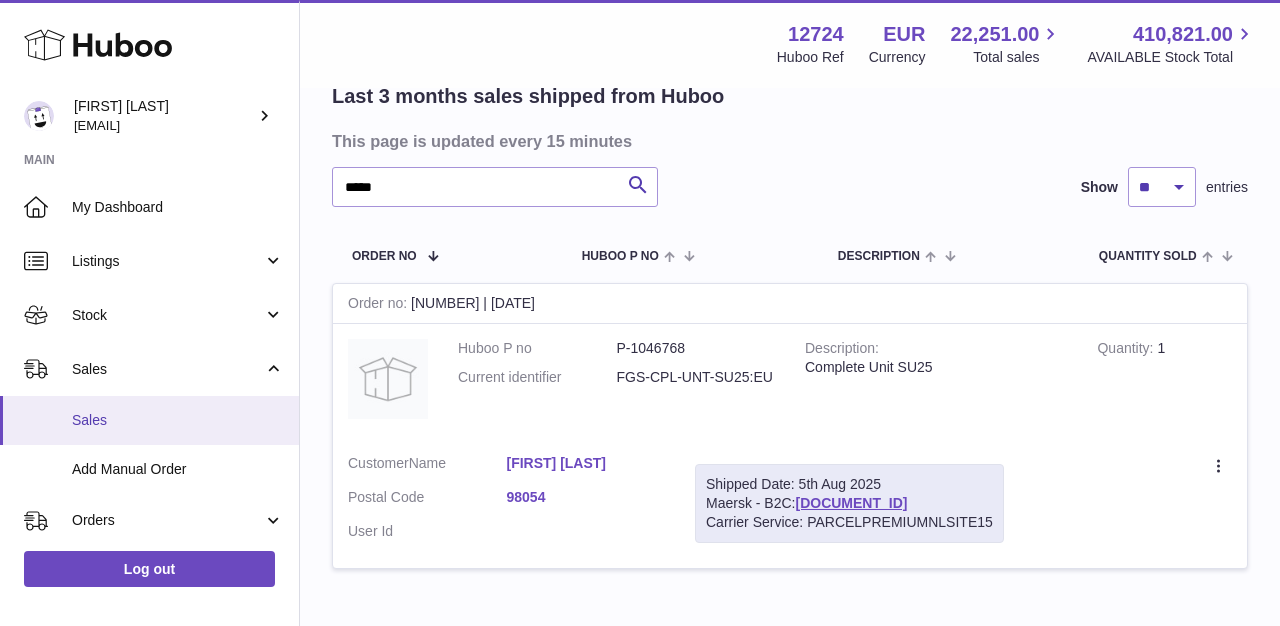click on "Sales" at bounding box center [178, 420] 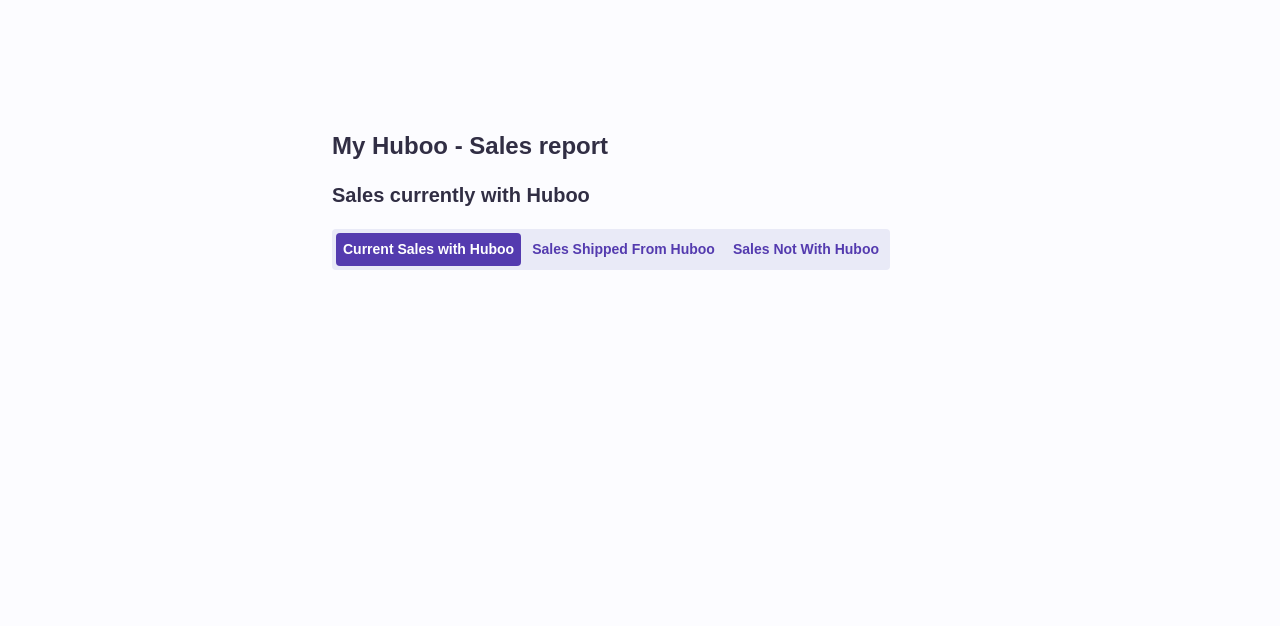 scroll, scrollTop: 0, scrollLeft: 0, axis: both 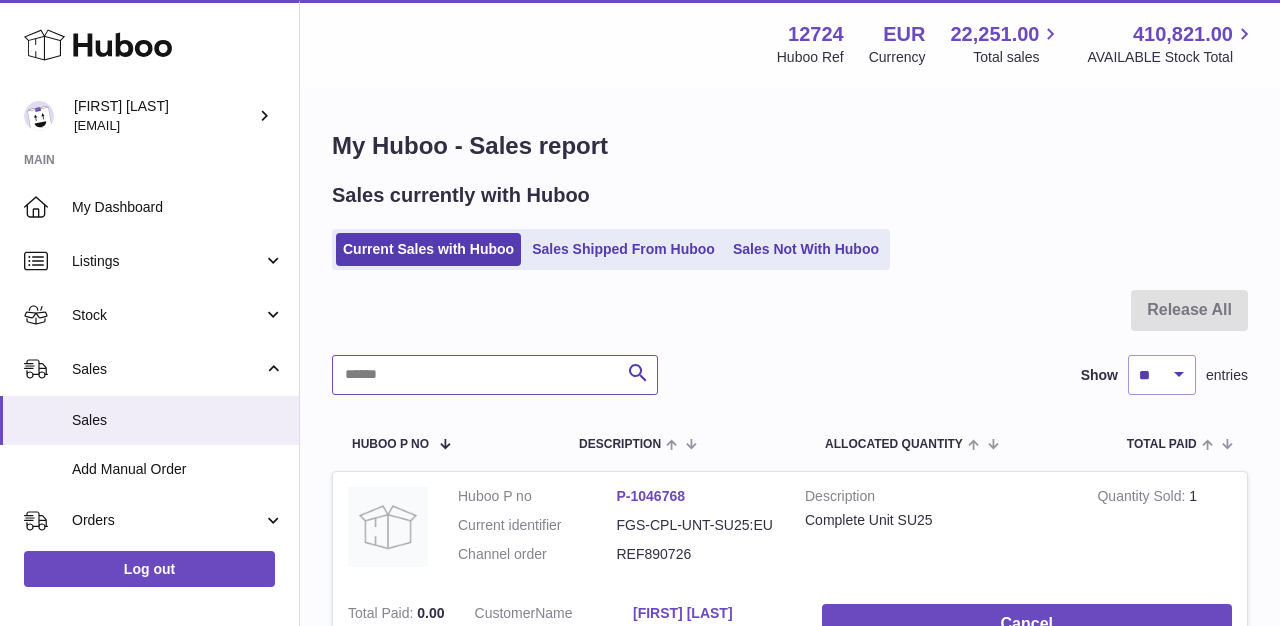 paste on "*********" 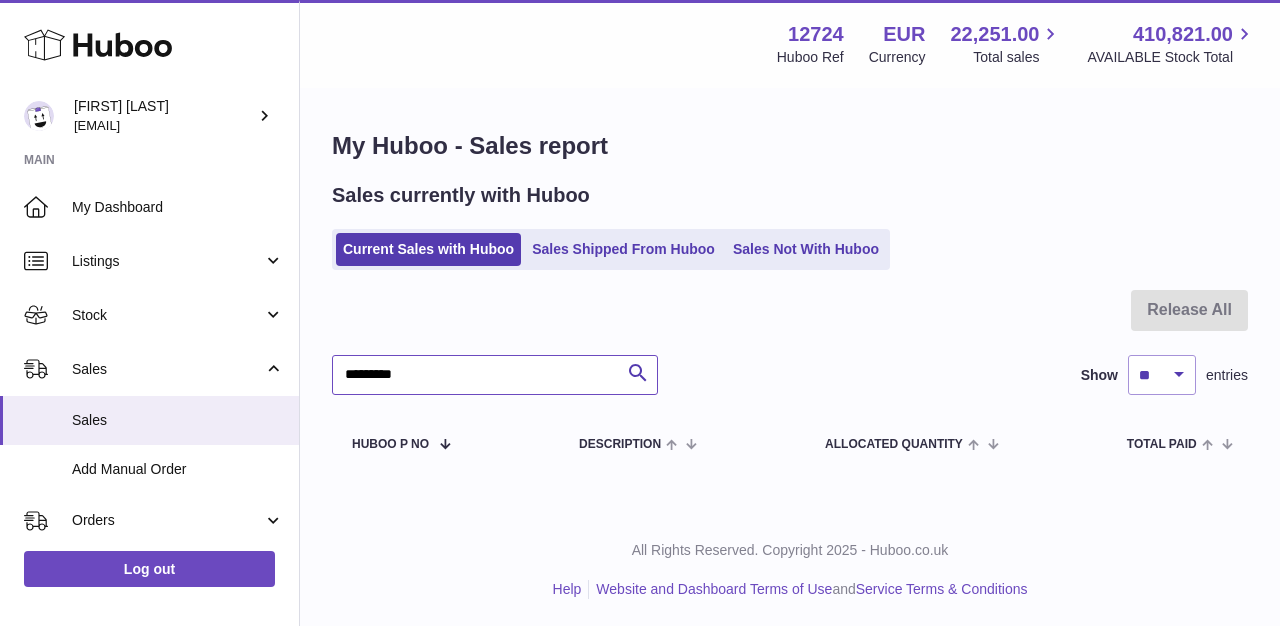 scroll, scrollTop: 2, scrollLeft: 0, axis: vertical 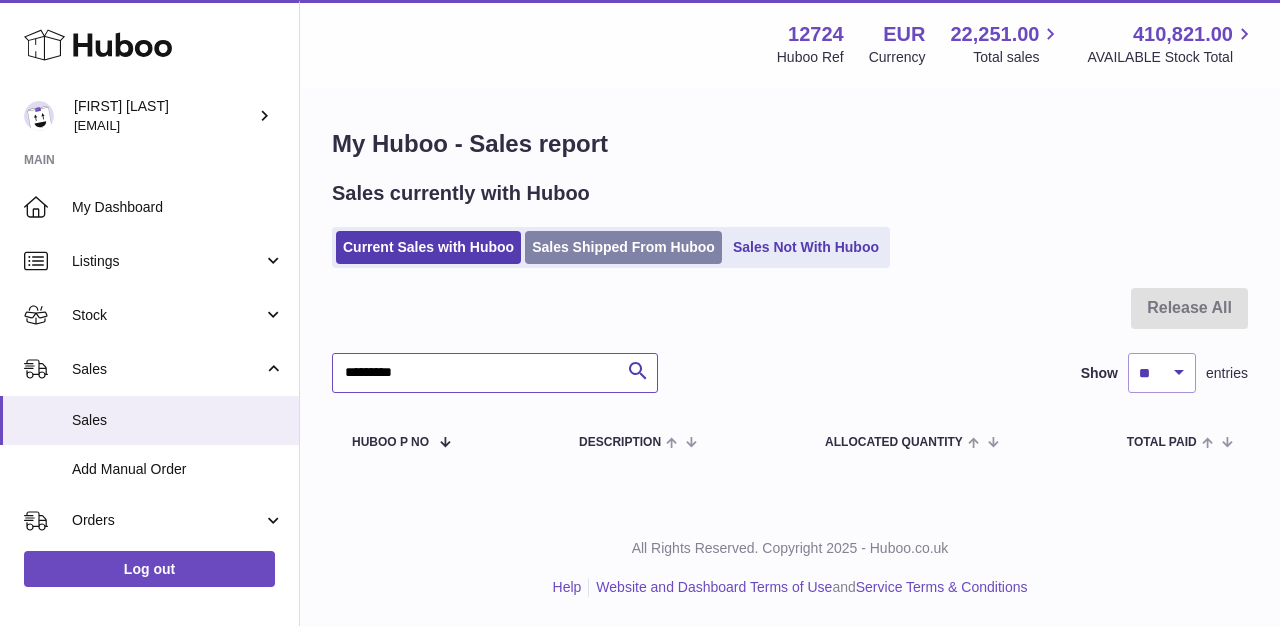 type on "*********" 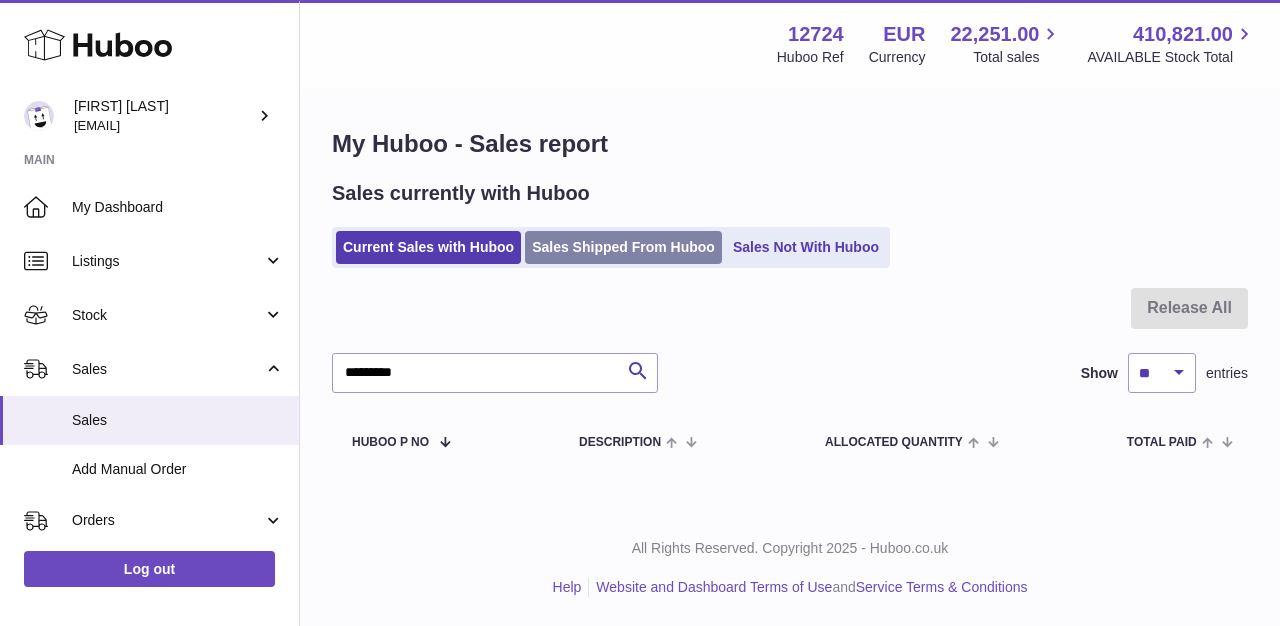 click on "Sales Shipped From Huboo" at bounding box center [623, 247] 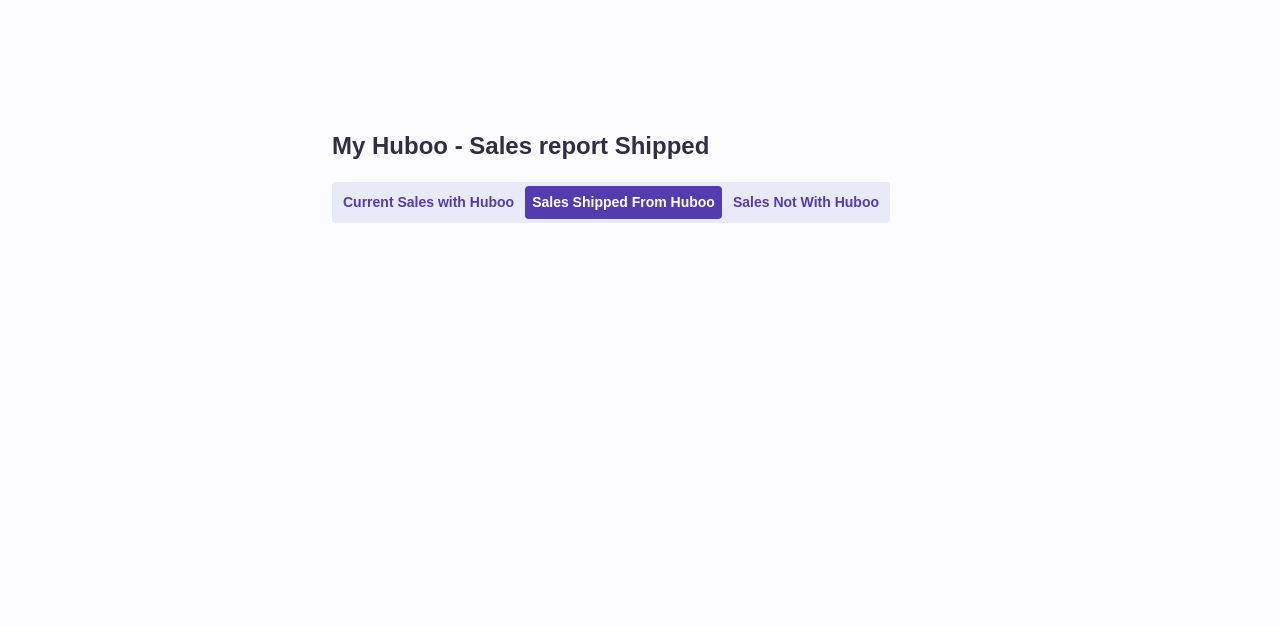 scroll, scrollTop: 0, scrollLeft: 0, axis: both 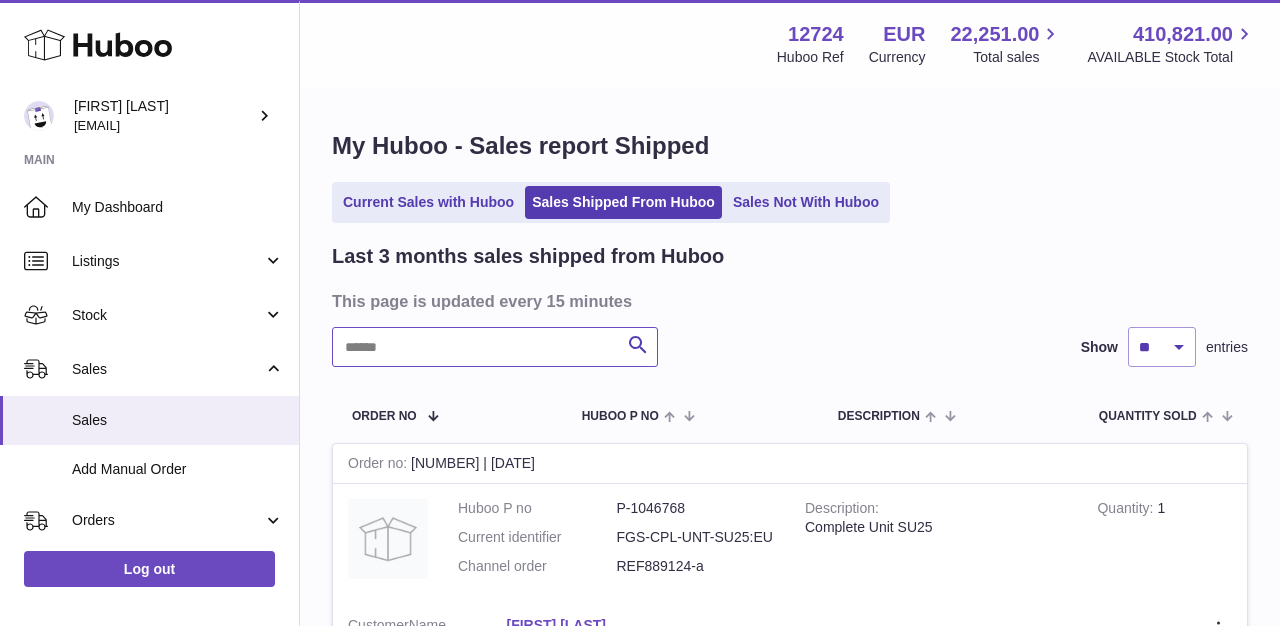 click at bounding box center [495, 347] 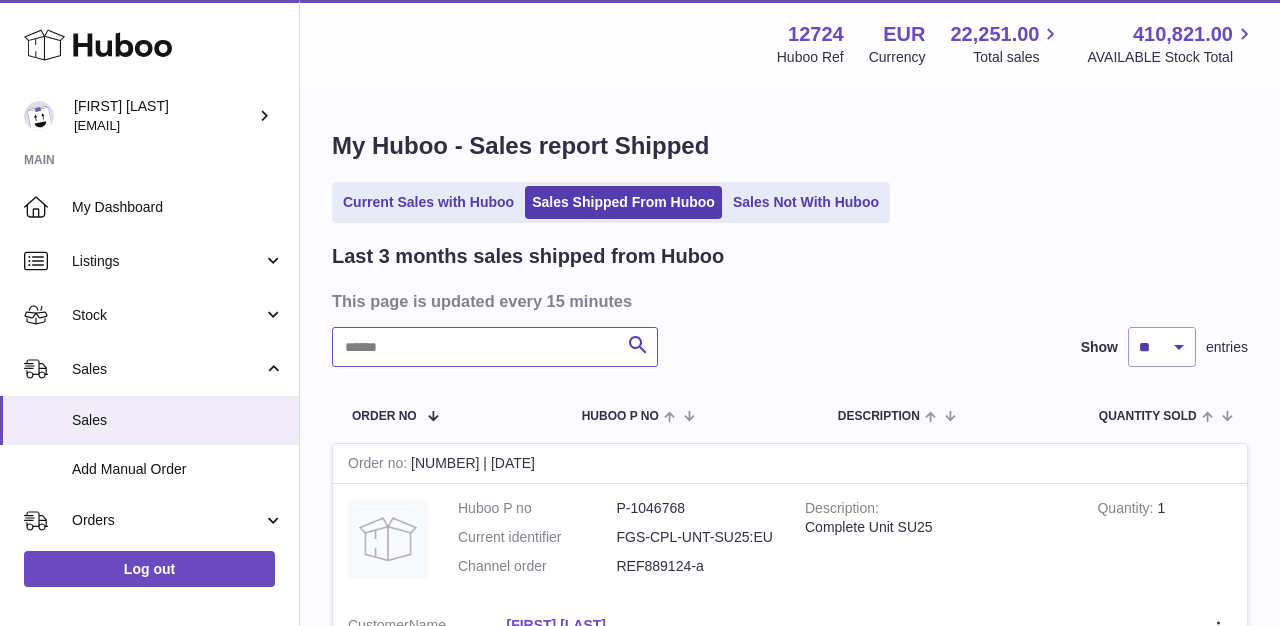 paste on "*********" 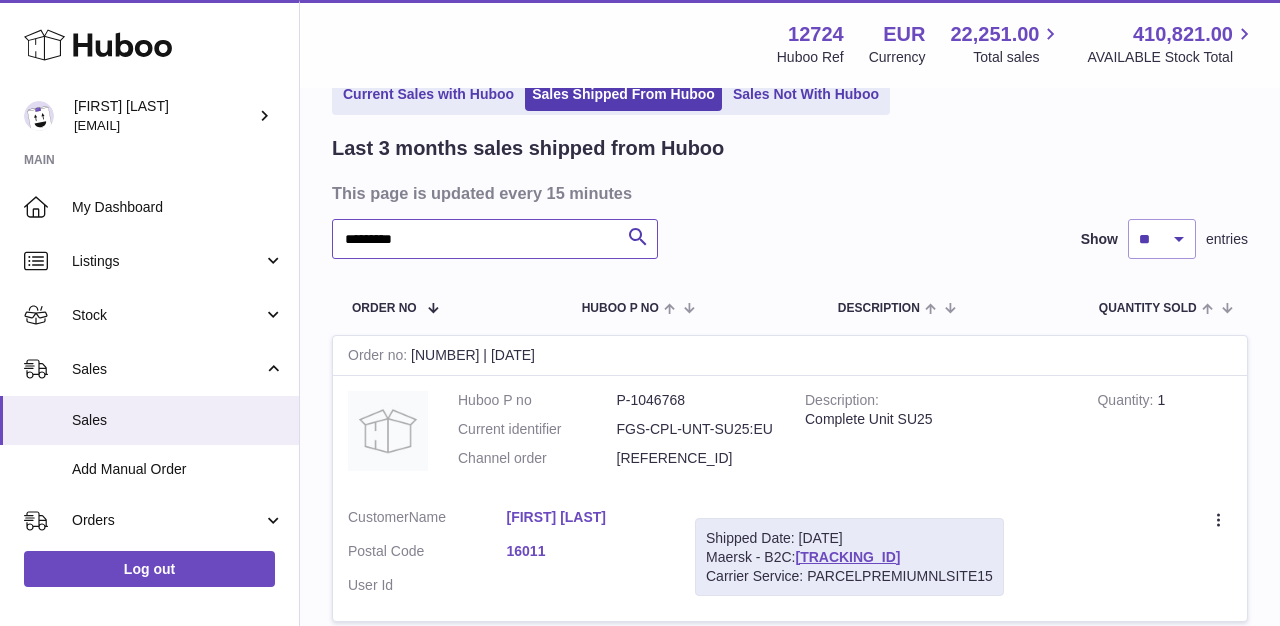 scroll, scrollTop: 119, scrollLeft: 0, axis: vertical 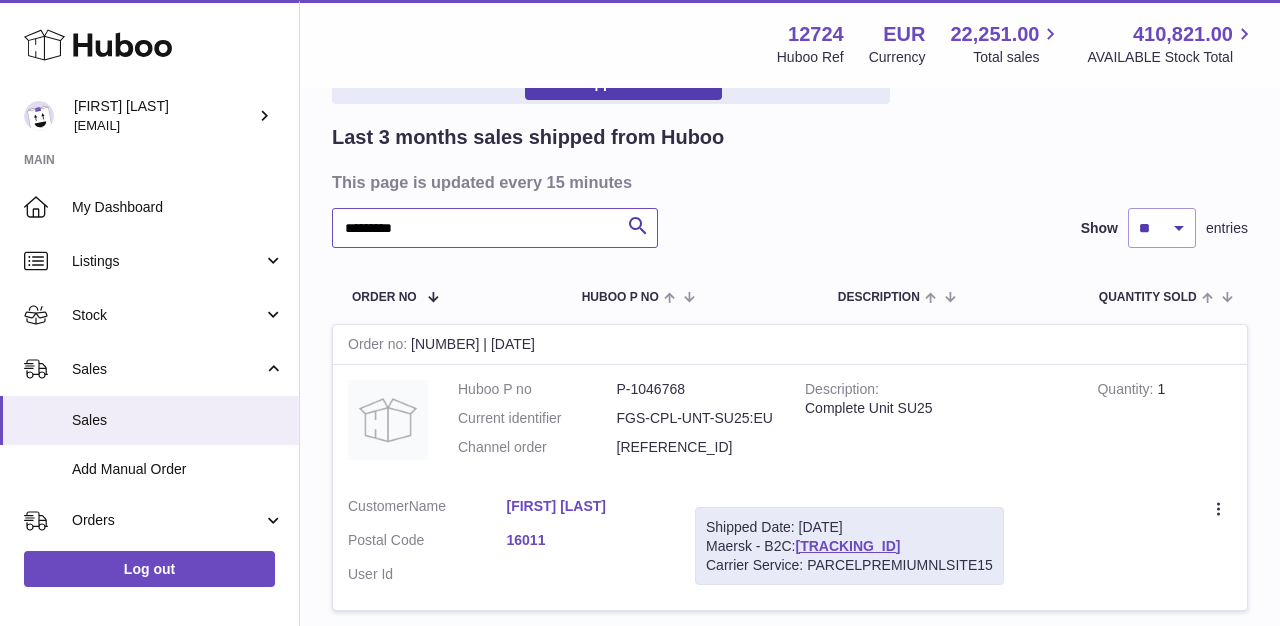 type on "*********" 